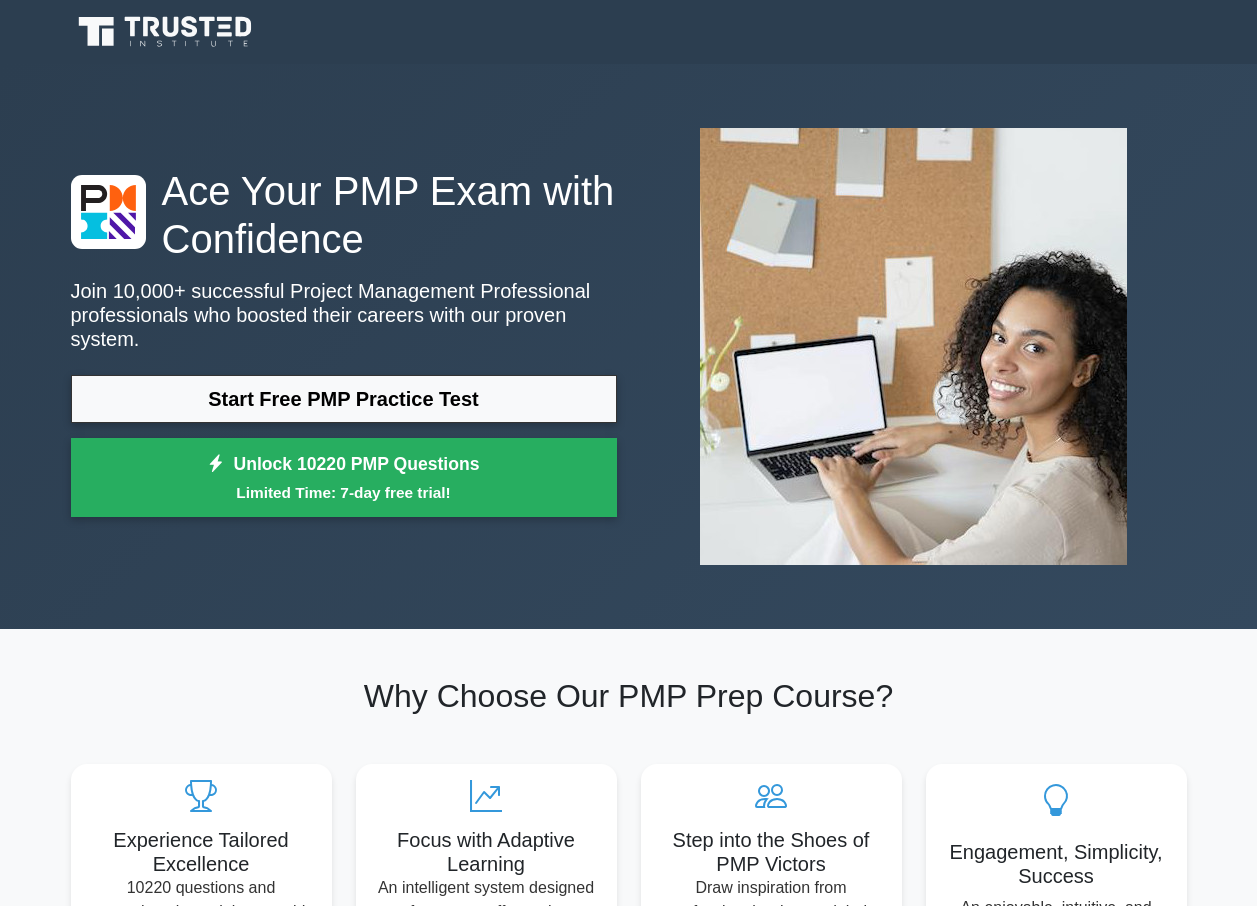 scroll, scrollTop: 0, scrollLeft: 0, axis: both 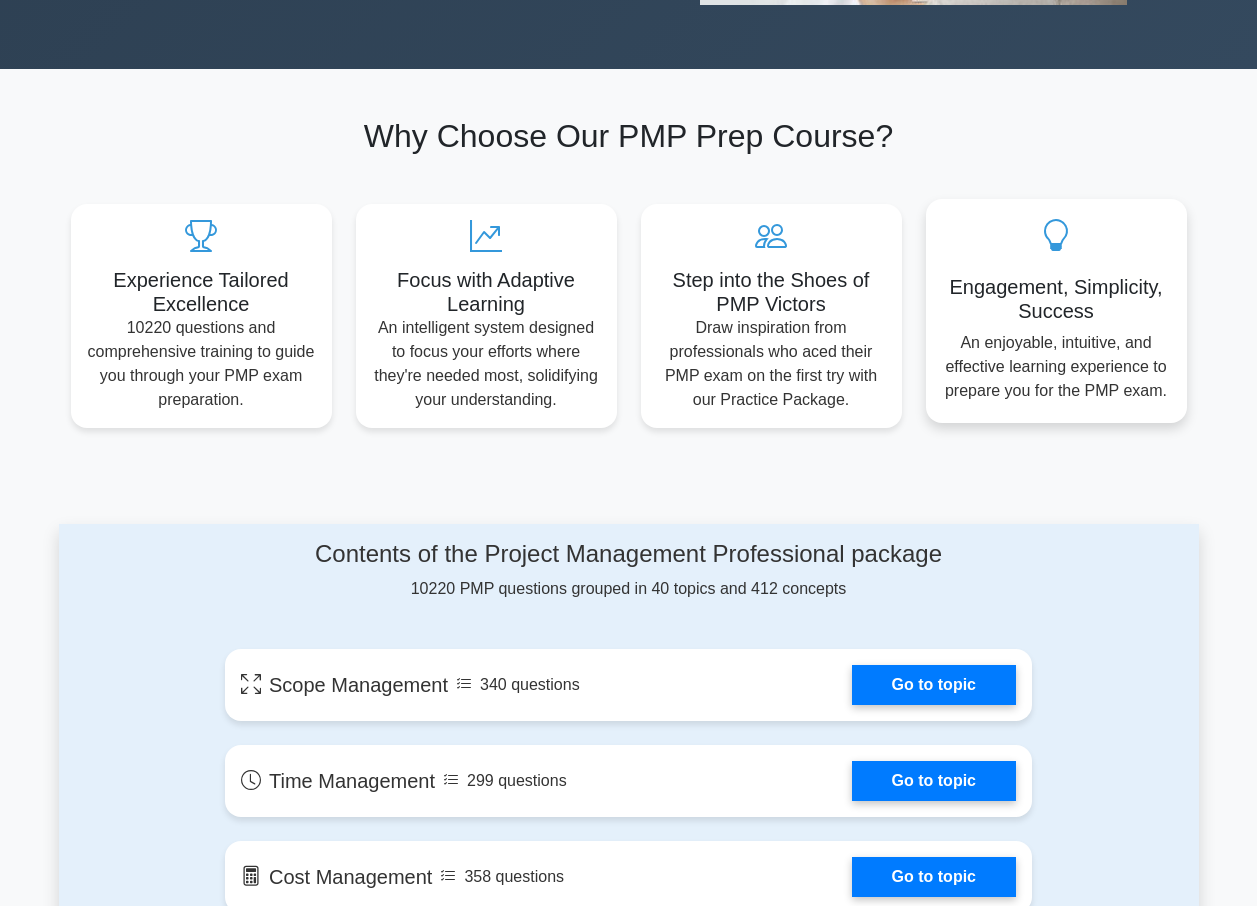click on "An enjoyable, intuitive, and effective learning experience to prepare you for the PMP exam." at bounding box center [1056, 367] 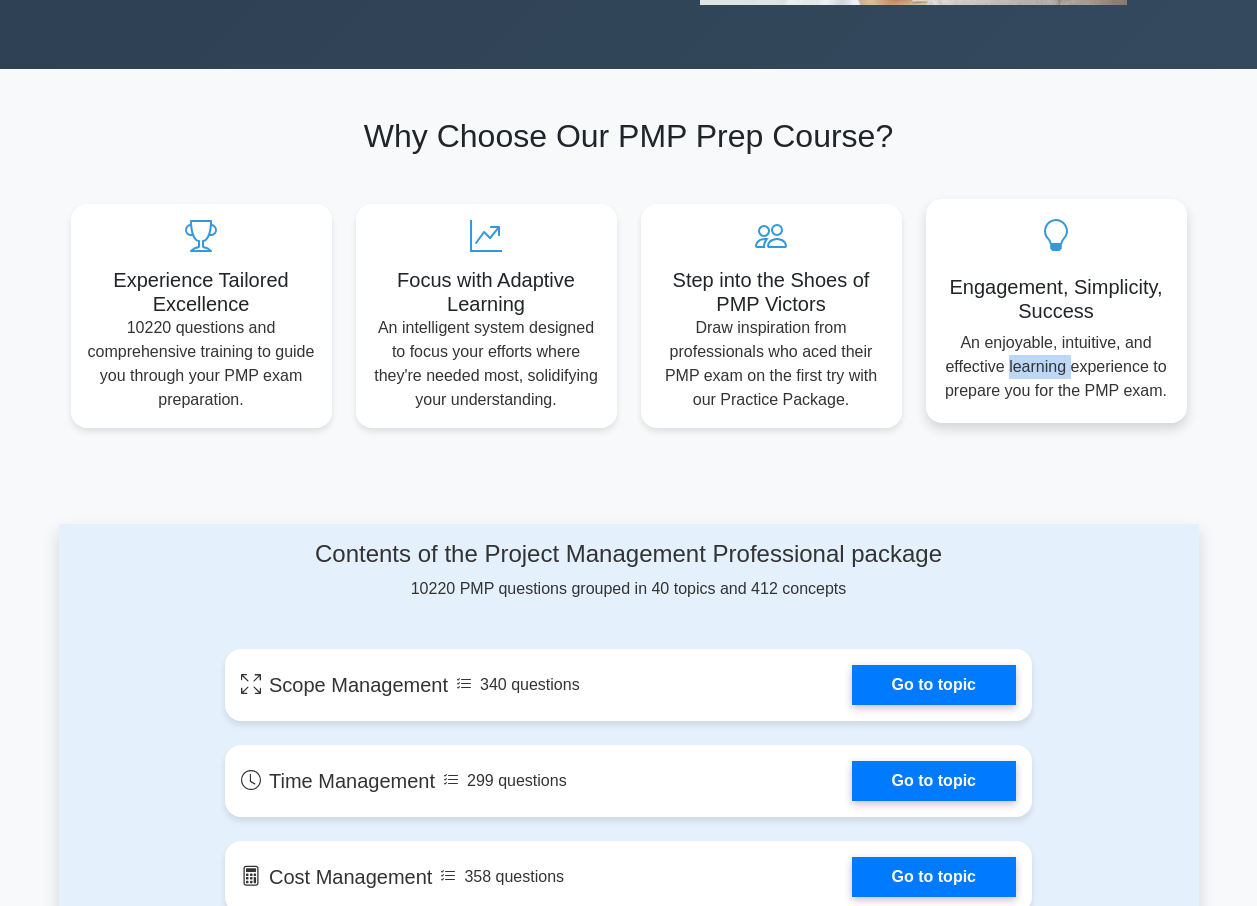 click on "An enjoyable, intuitive, and effective learning experience to prepare you for the PMP exam." at bounding box center [1056, 367] 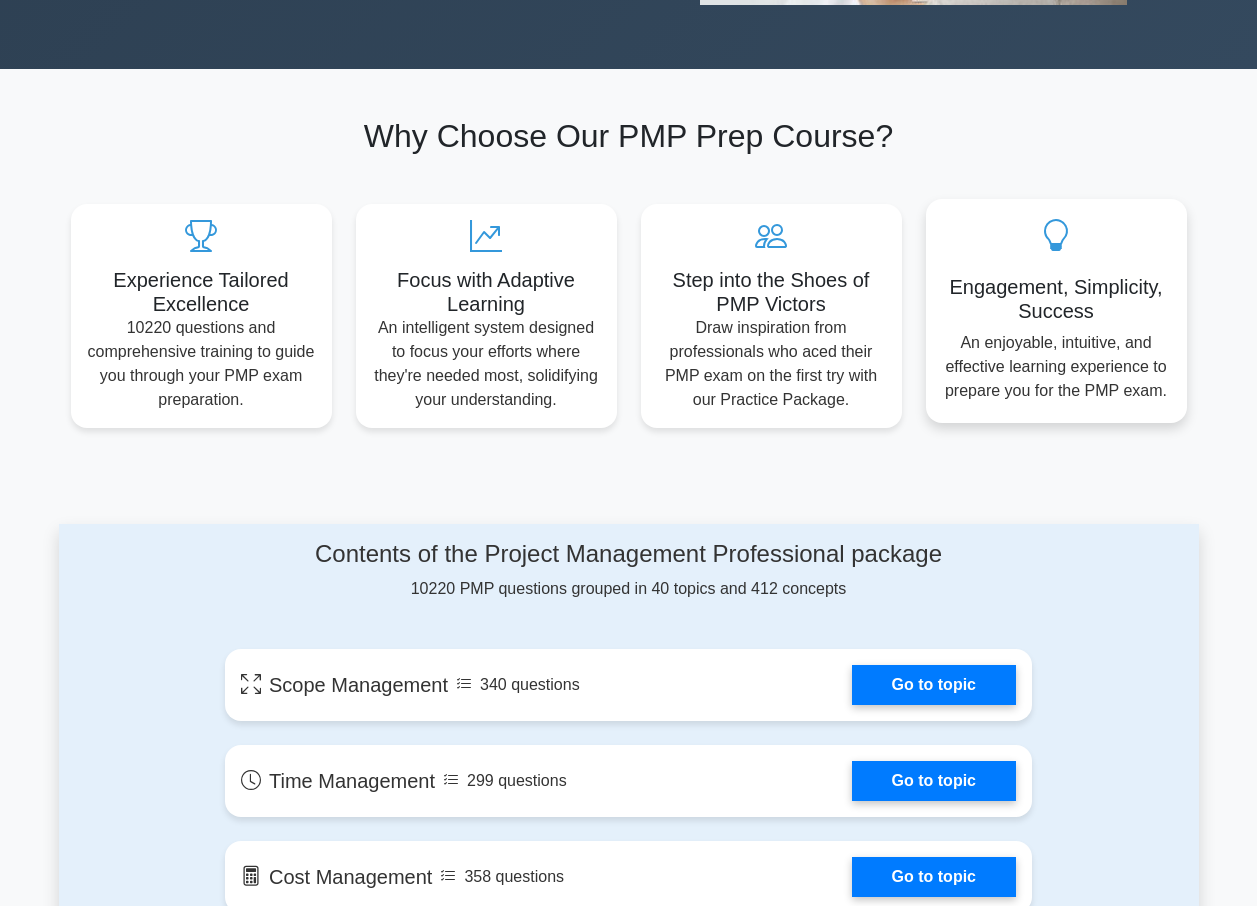 click on "An enjoyable, intuitive, and effective learning experience to prepare you for the PMP exam." at bounding box center (1056, 367) 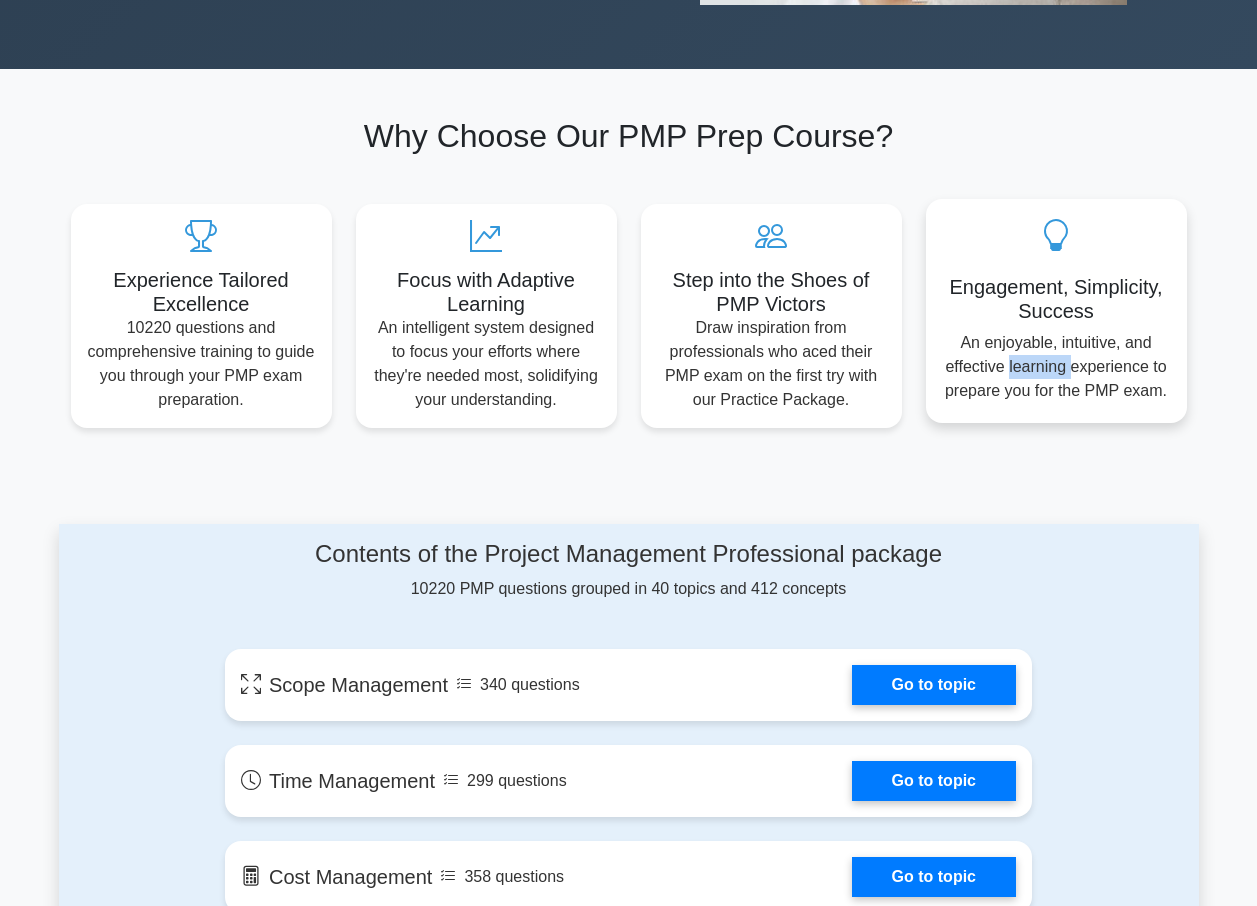 click on "An enjoyable, intuitive, and effective learning experience to prepare you for the PMP exam." at bounding box center (1056, 367) 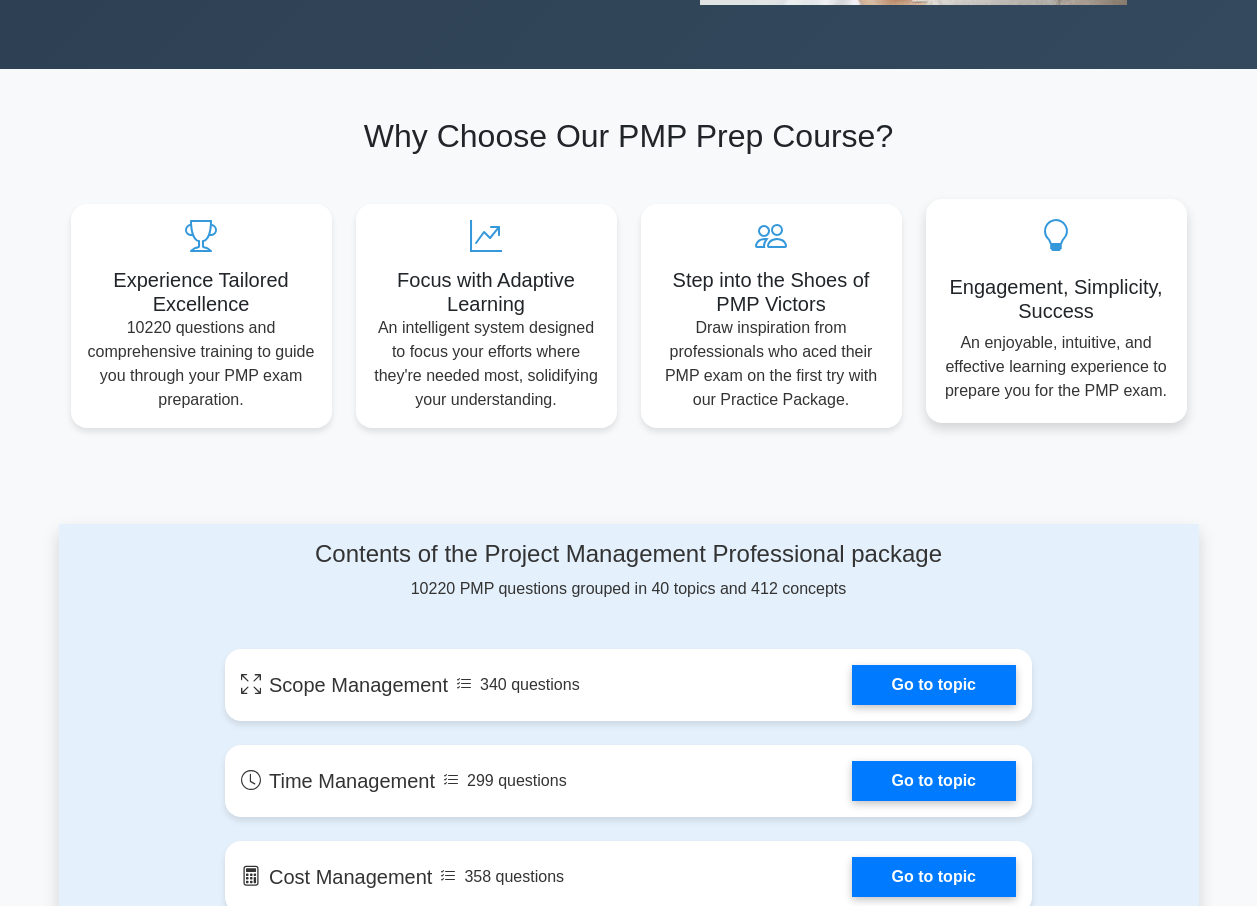 drag, startPoint x: 1037, startPoint y: 360, endPoint x: 988, endPoint y: 281, distance: 92.96236 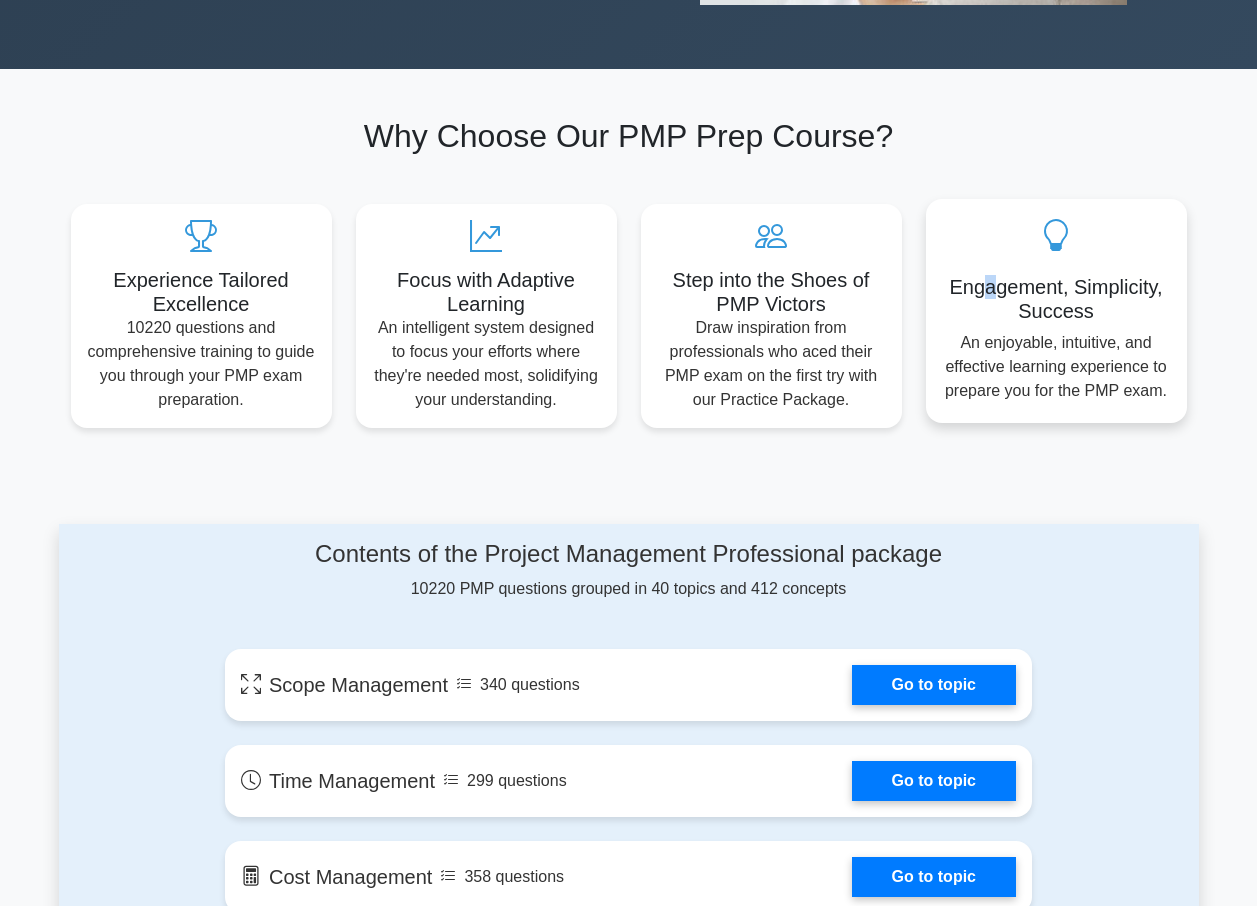 click on "Engagement, Simplicity, Success" at bounding box center [1056, 299] 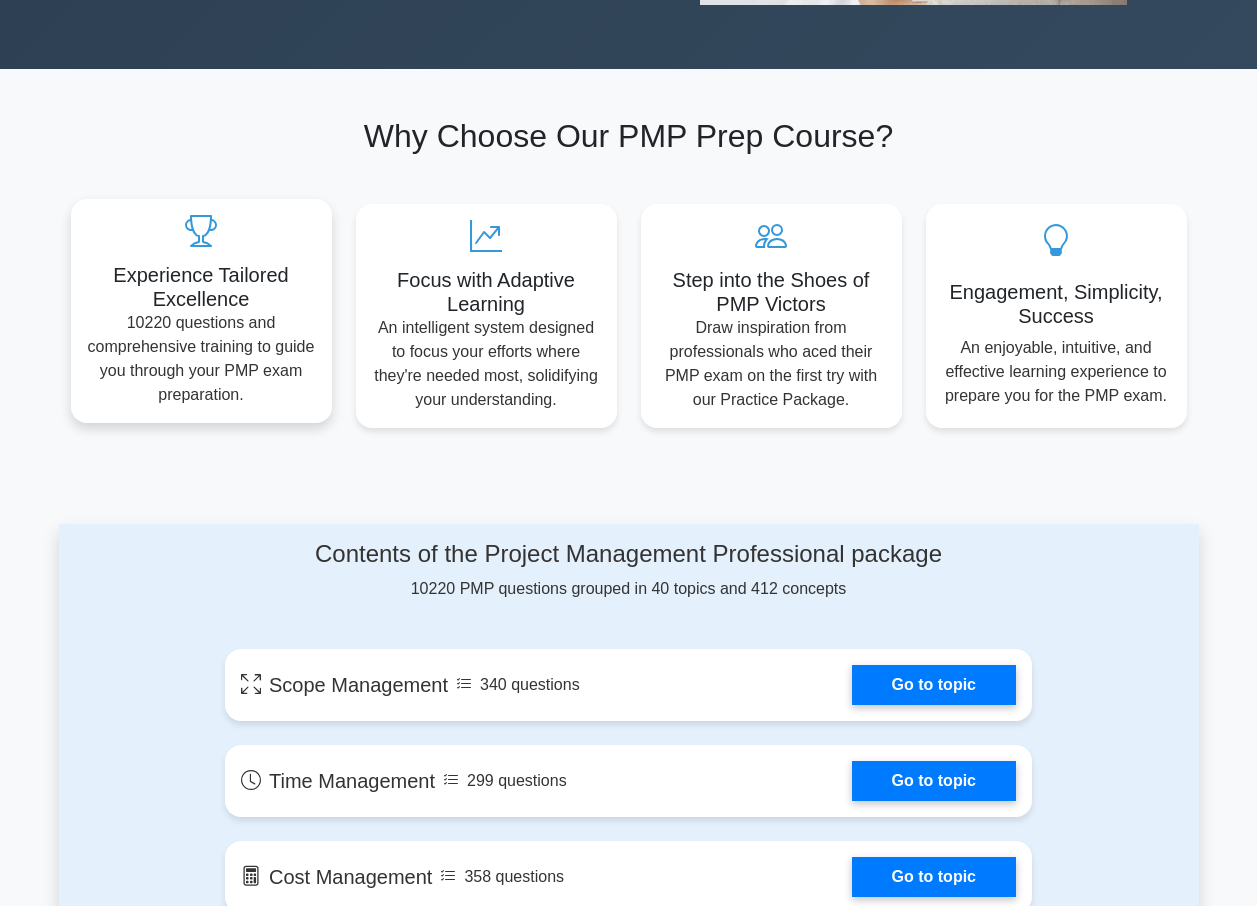 drag, startPoint x: 249, startPoint y: 209, endPoint x: 238, endPoint y: 210, distance: 11.045361 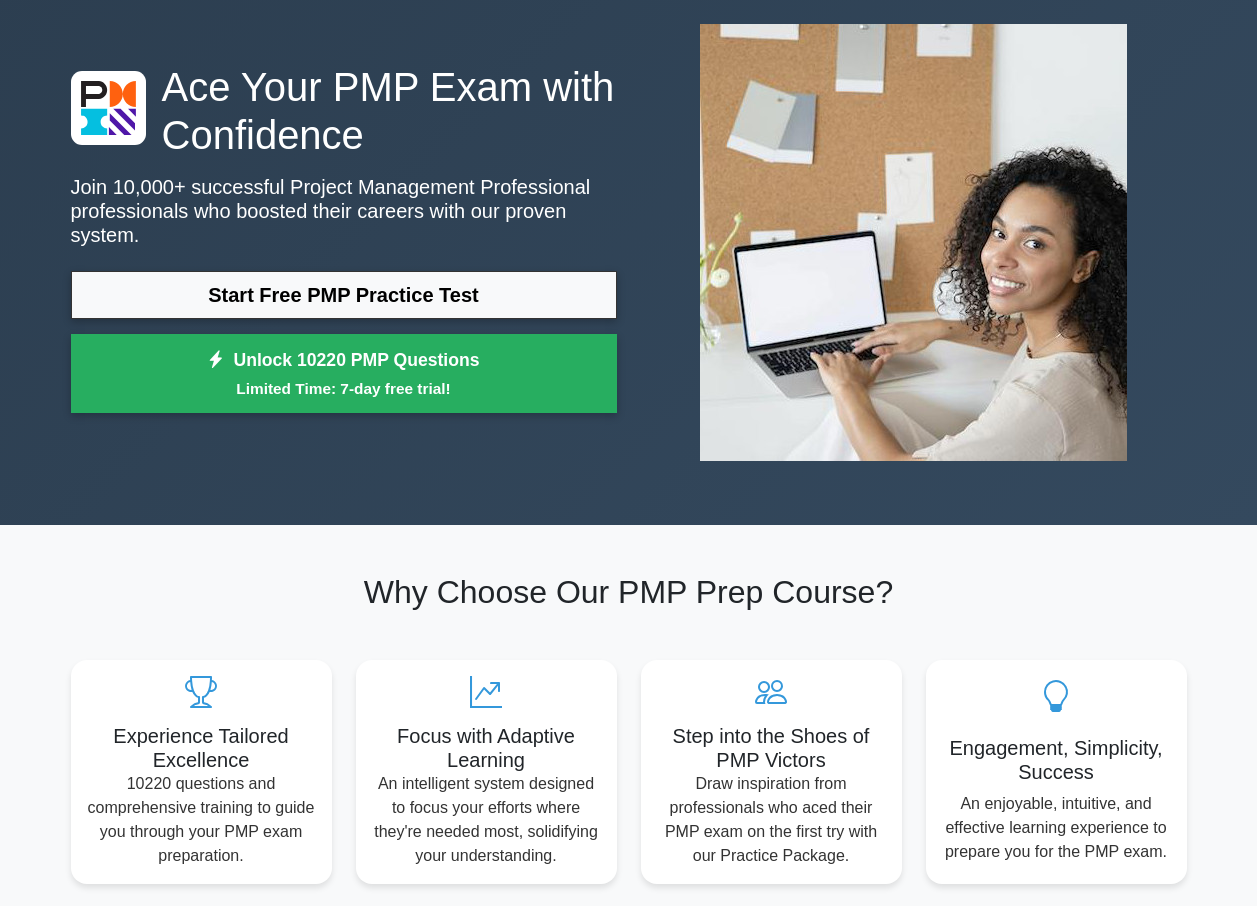 scroll, scrollTop: 40, scrollLeft: 0, axis: vertical 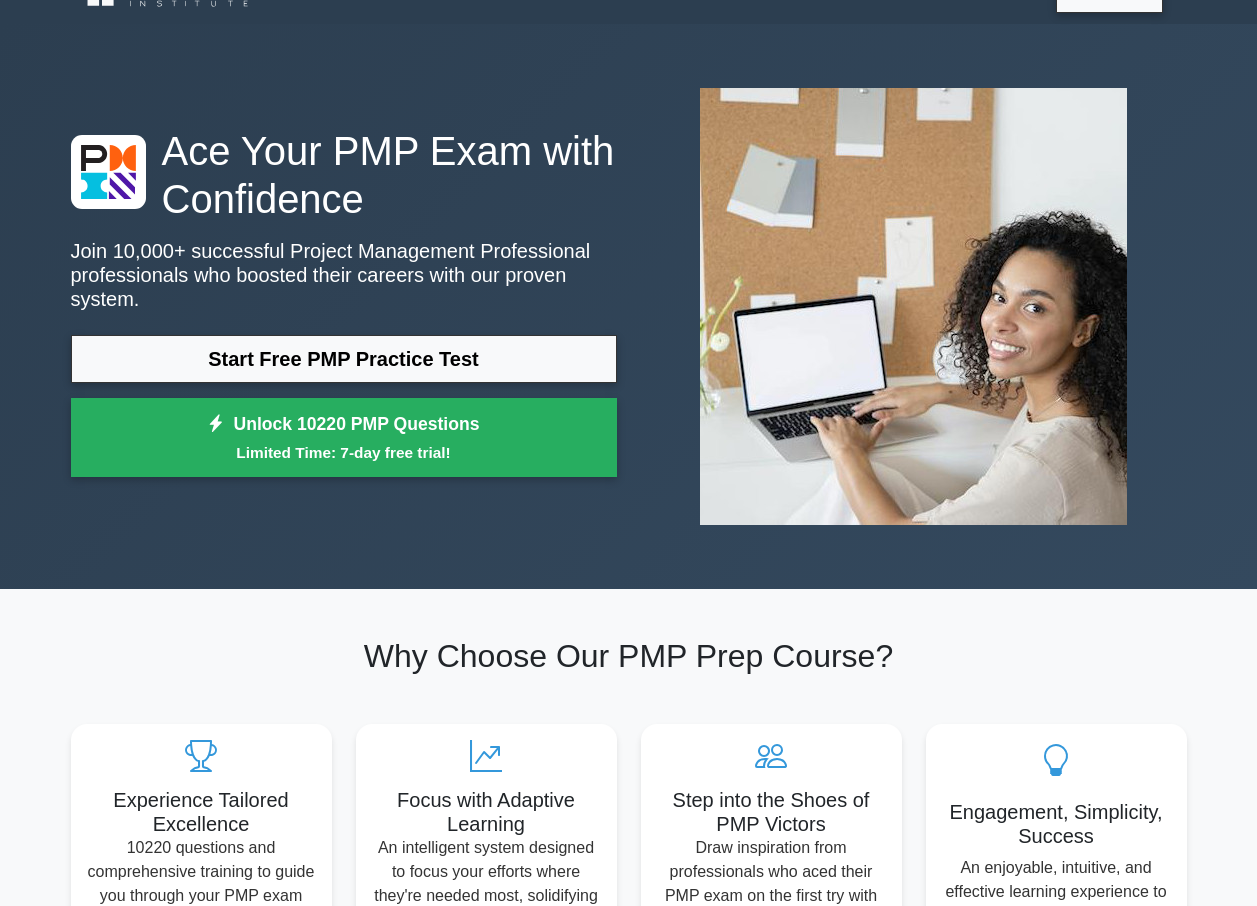 click on "Join 10,000+ successful Project Management Professional professionals who boosted their careers with our proven system." at bounding box center [344, 275] 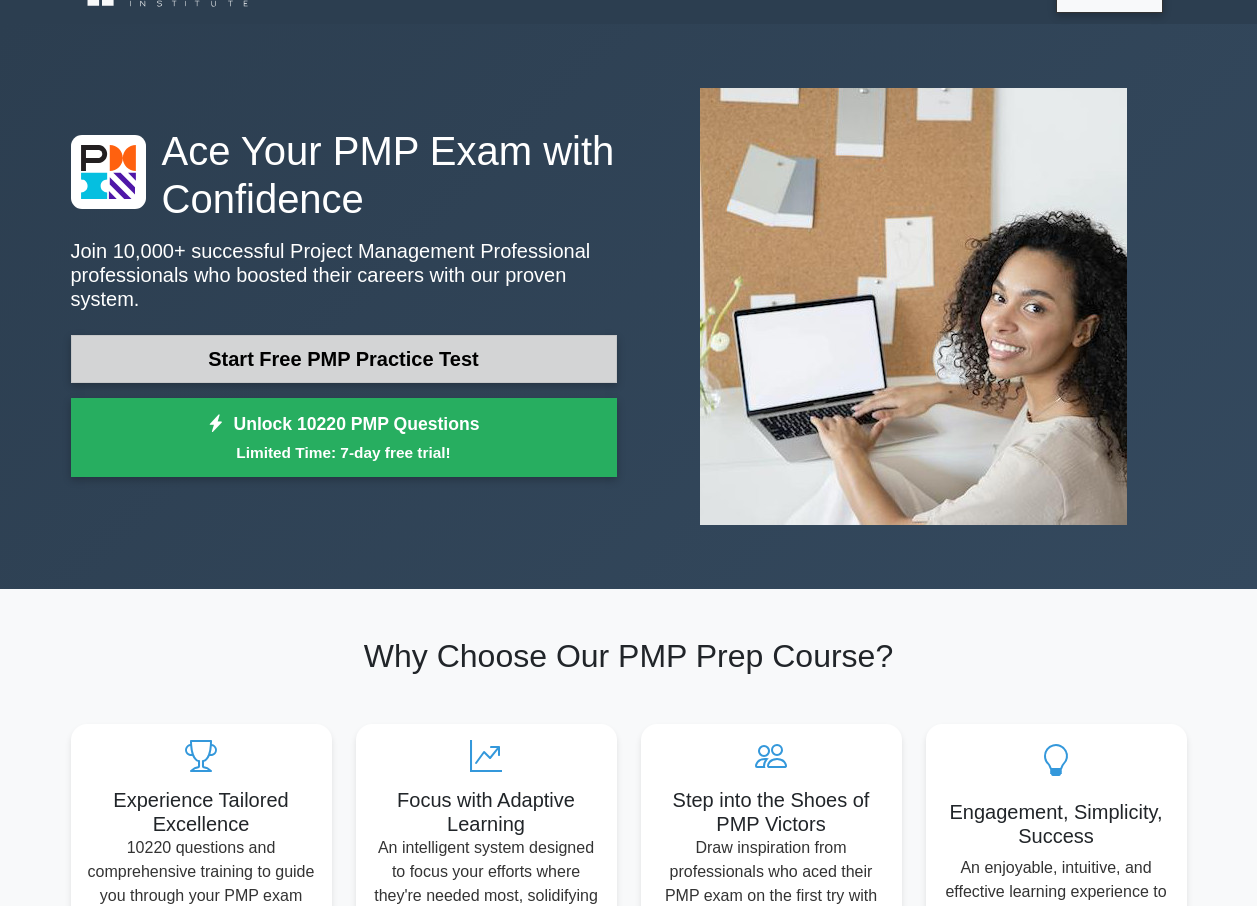 click on "Start Free PMP Practice Test" at bounding box center (344, 359) 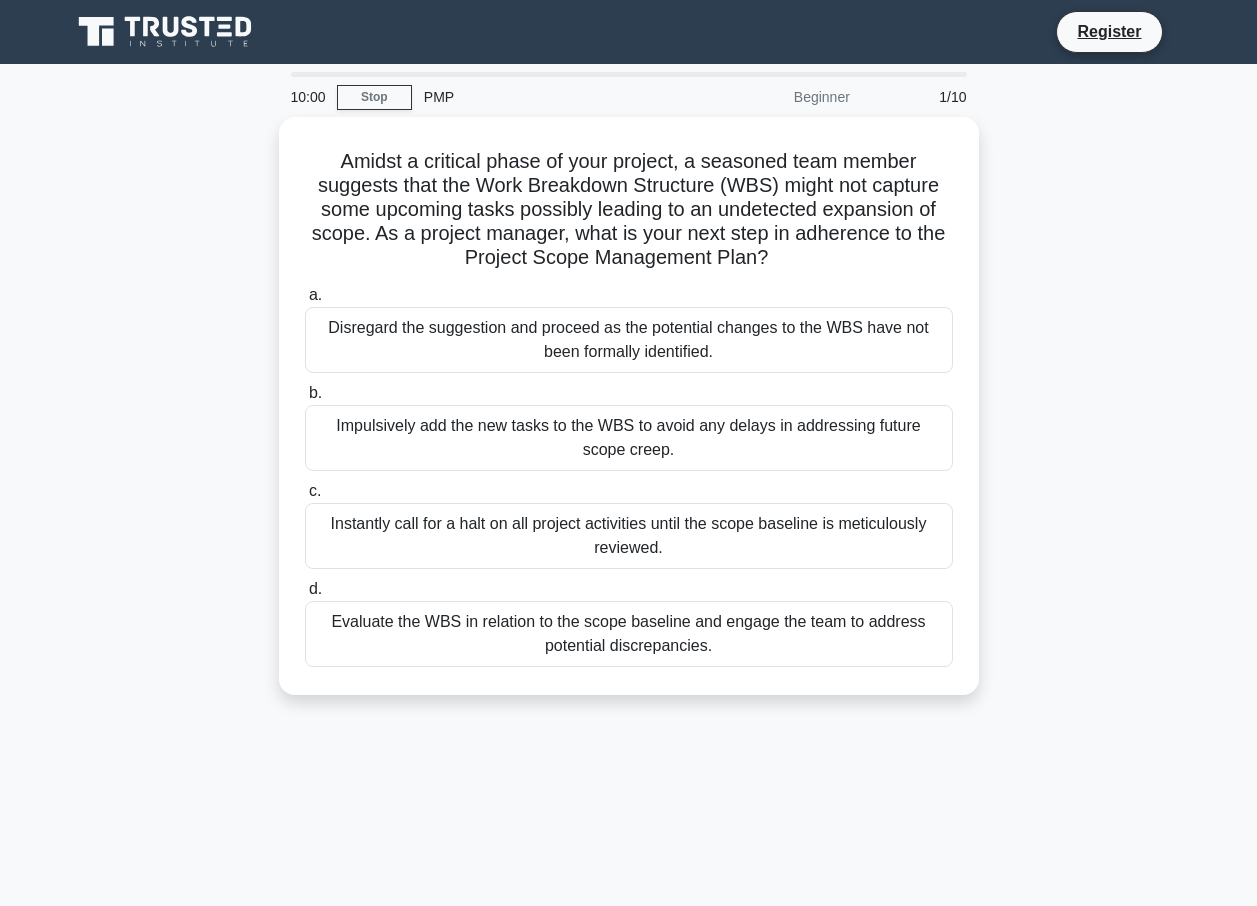scroll, scrollTop: 0, scrollLeft: 0, axis: both 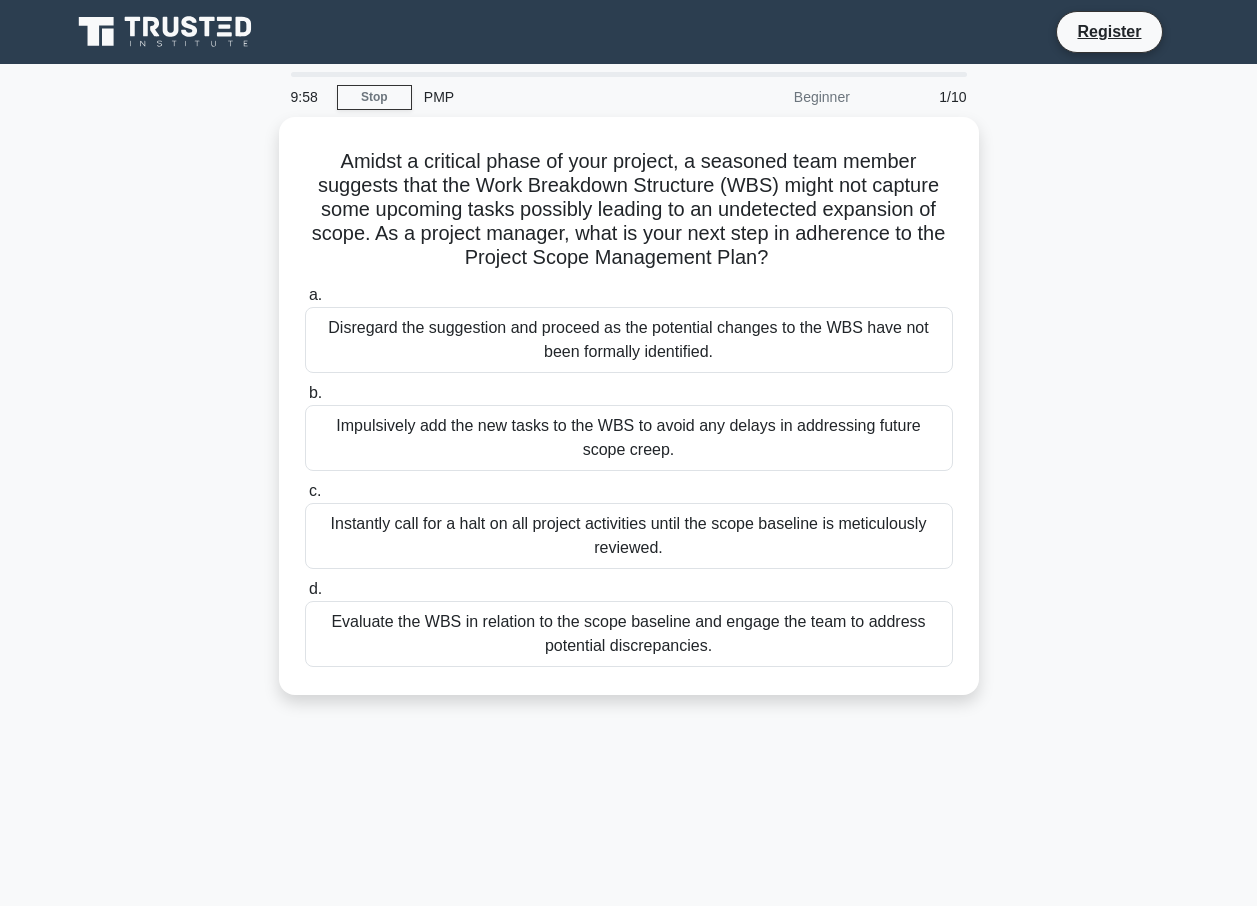 click on "Disregard the suggestion and proceed as the potential changes to the WBS have not been formally identified." at bounding box center (629, 340) 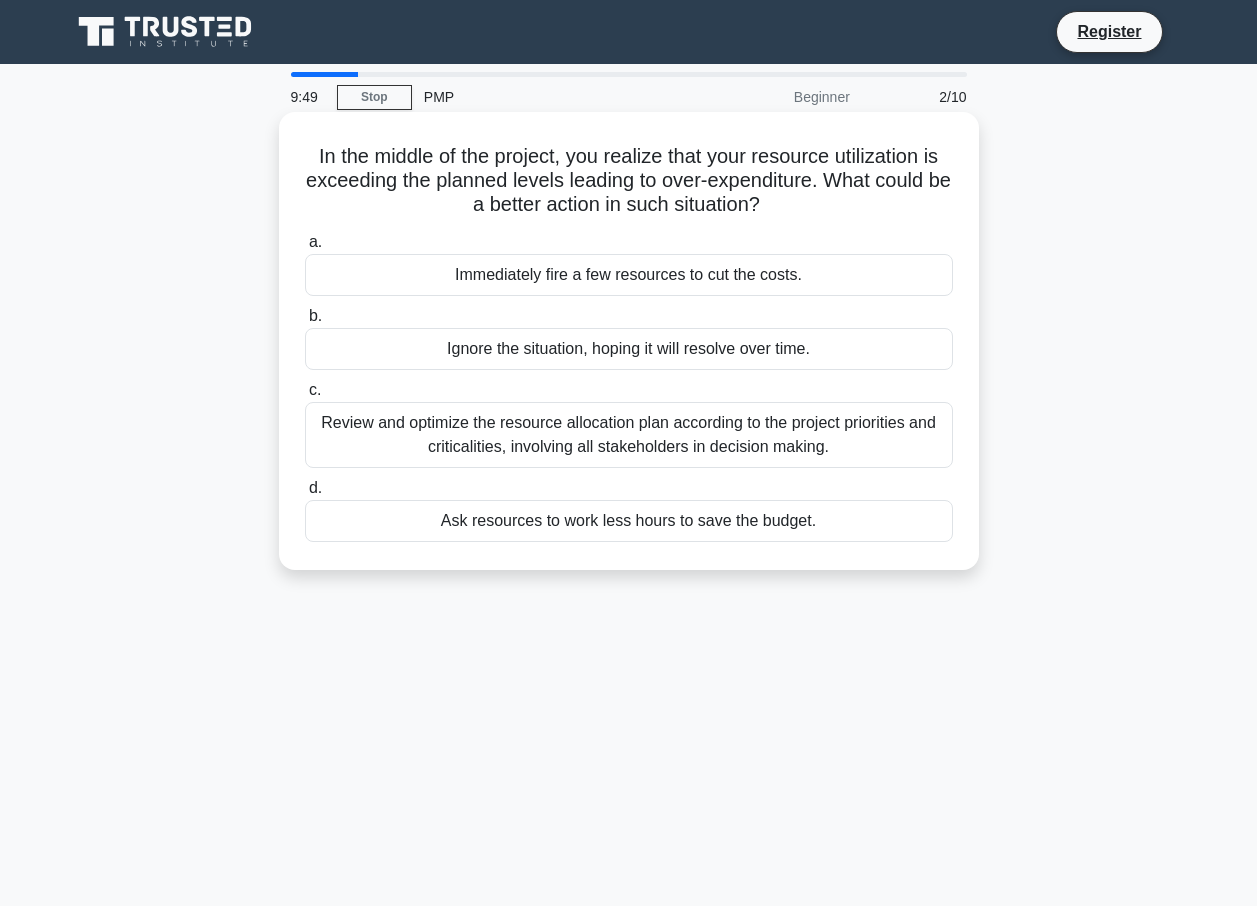 click on "Immediately fire a few resources to cut the costs." at bounding box center (629, 275) 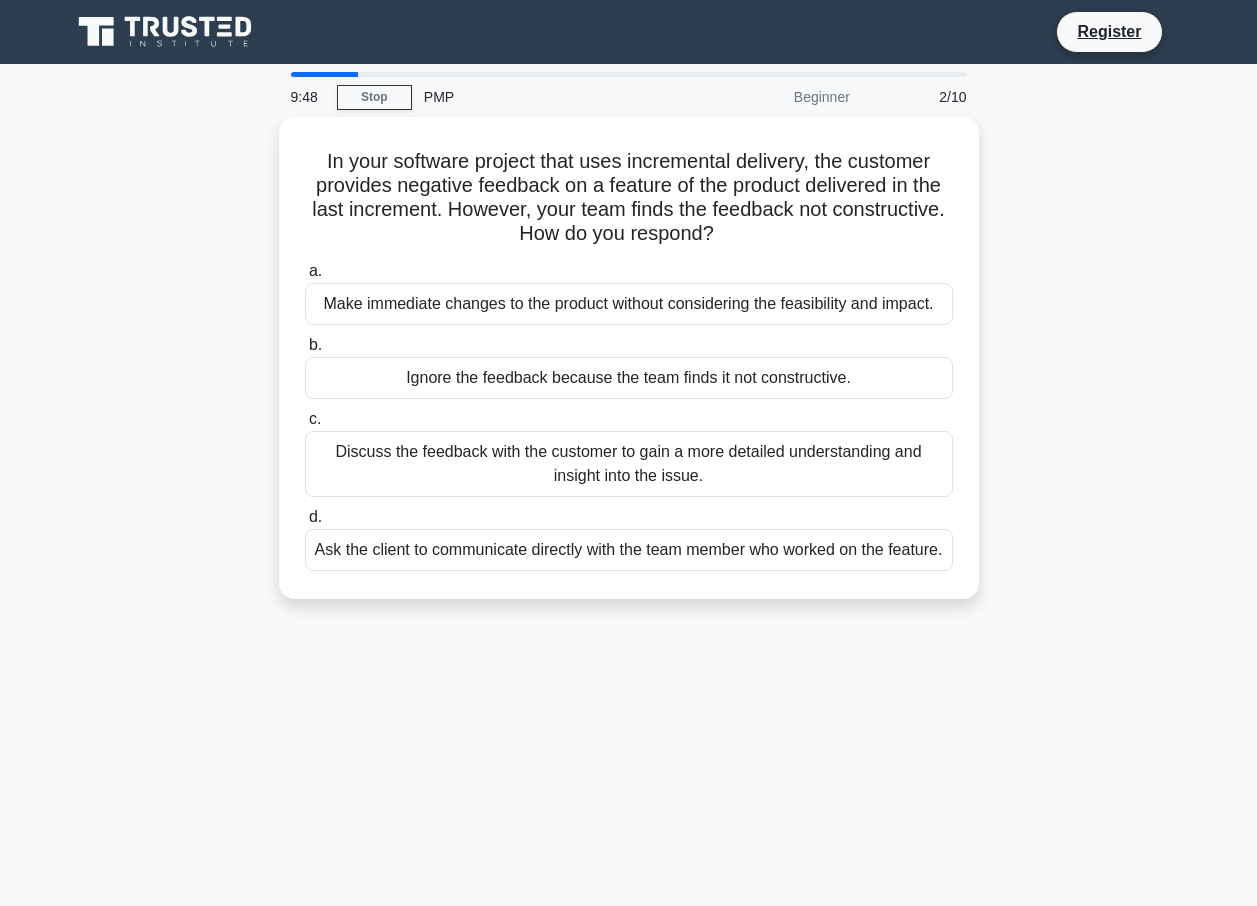 click on "a.
Make immediate changes to the product without considering the feasibility and impact." at bounding box center (629, 292) 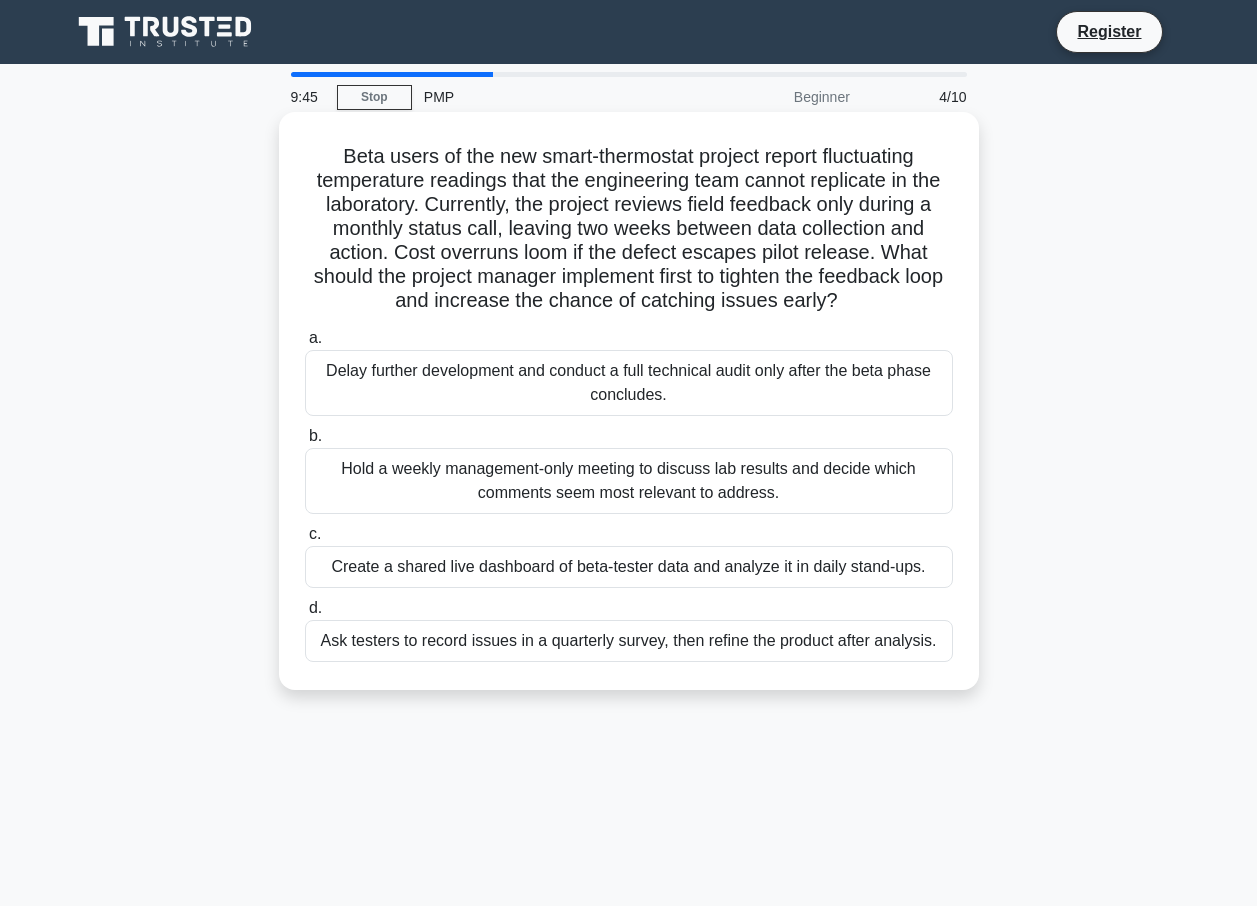 click on "Beta users of the new smart-thermostat project report fluctuating temperature readings that the engineering team cannot replicate in the laboratory. Currently, the project reviews field feedback only during a monthly status call, leaving two weeks between data collection and action. Cost overruns loom if the defect escapes pilot release. What should the project manager implement first to tighten the feedback loop and increase the chance of catching issues early?
.spinner_0XTQ{transform-origin:center;animation:spinner_y6GP .75s linear infinite}@keyframes spinner_y6GP{100%{transform:rotate(360deg)}}" at bounding box center (629, 229) 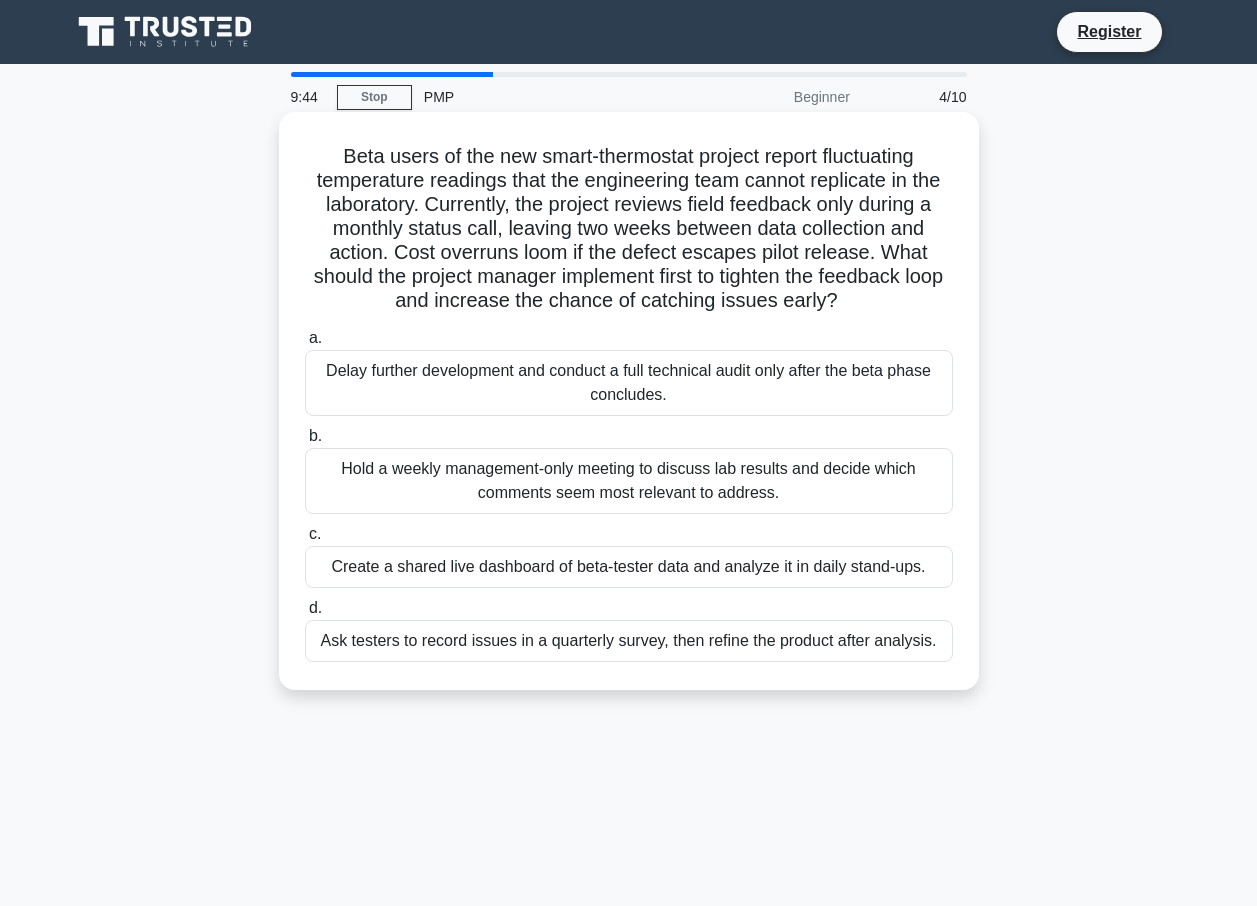 click on "b.
Hold a weekly management-only meeting to discuss lab results and decide which comments seem most relevant to address." at bounding box center [629, 469] 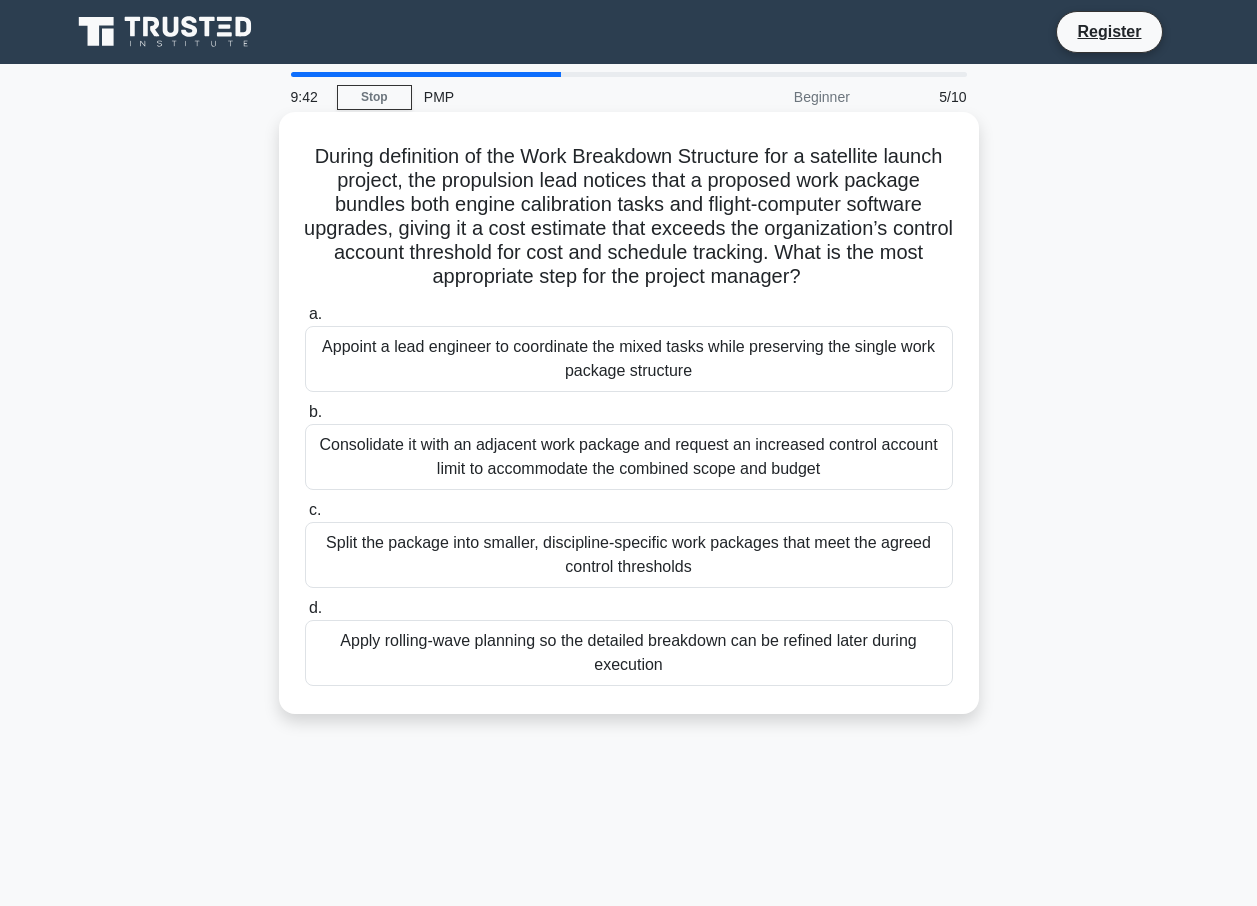 click on "Consolidate it with an adjacent work package and request an increased control account limit to accommodate the combined scope and budget" at bounding box center (629, 457) 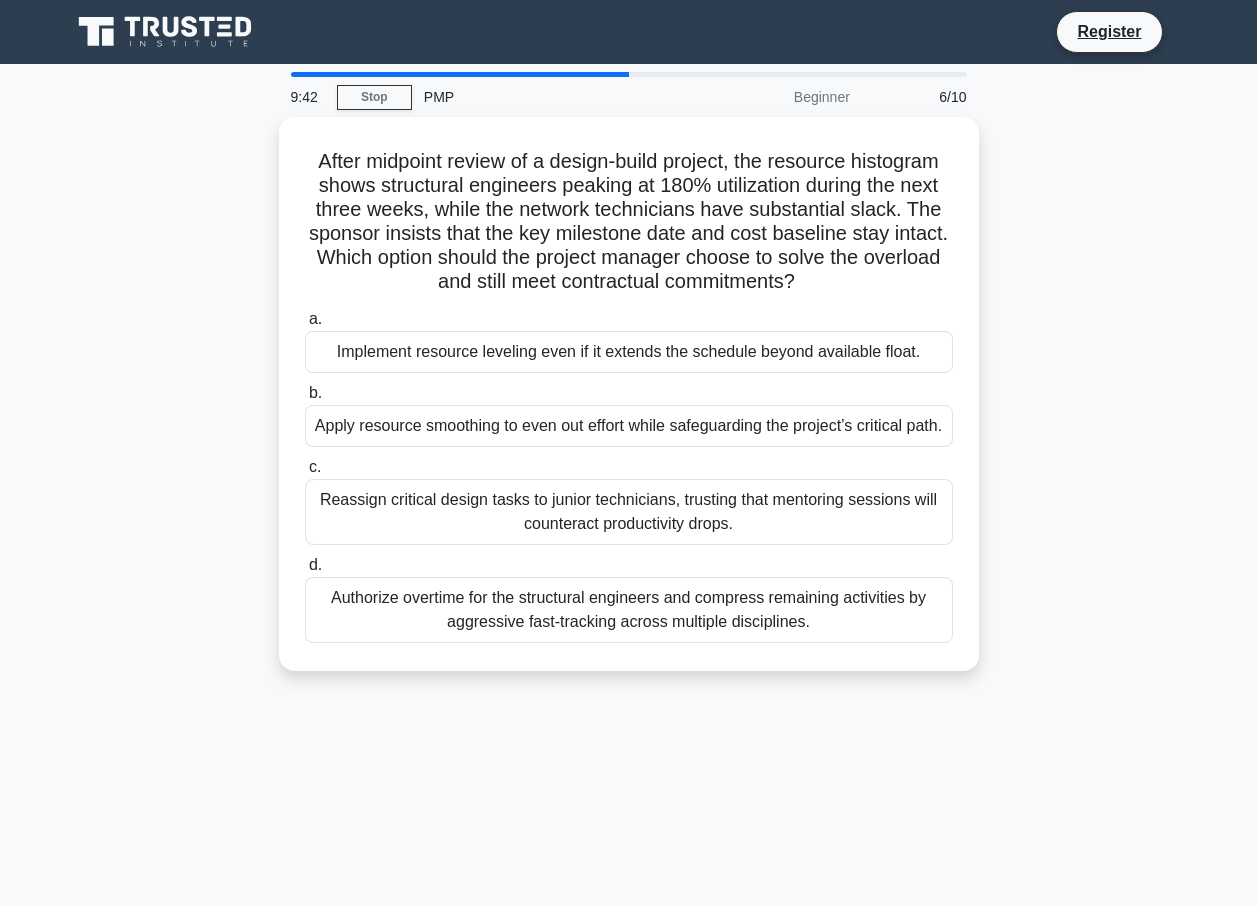 click on "Apply resource smoothing to even out effort while safeguarding the project’s critical path." at bounding box center (629, 426) 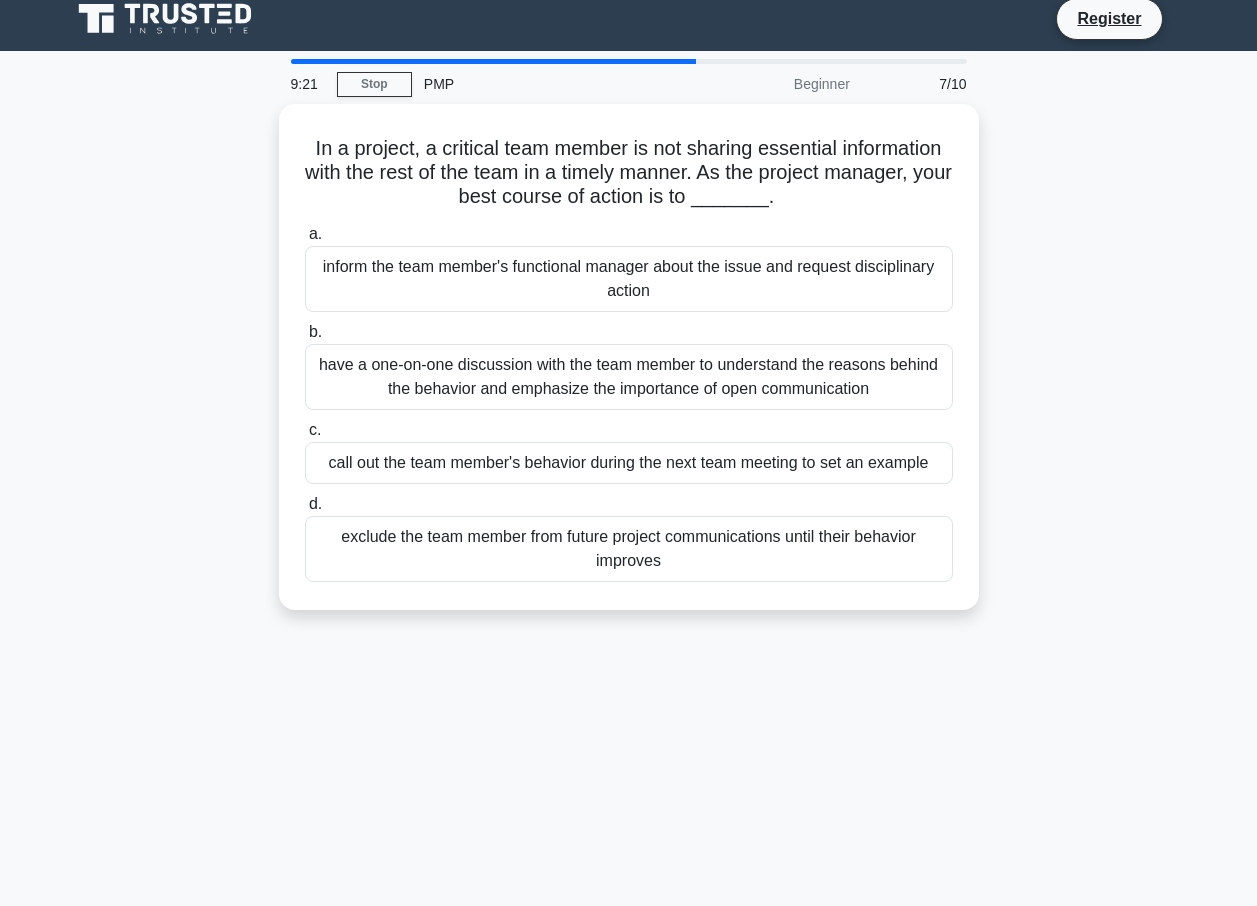 scroll, scrollTop: 0, scrollLeft: 0, axis: both 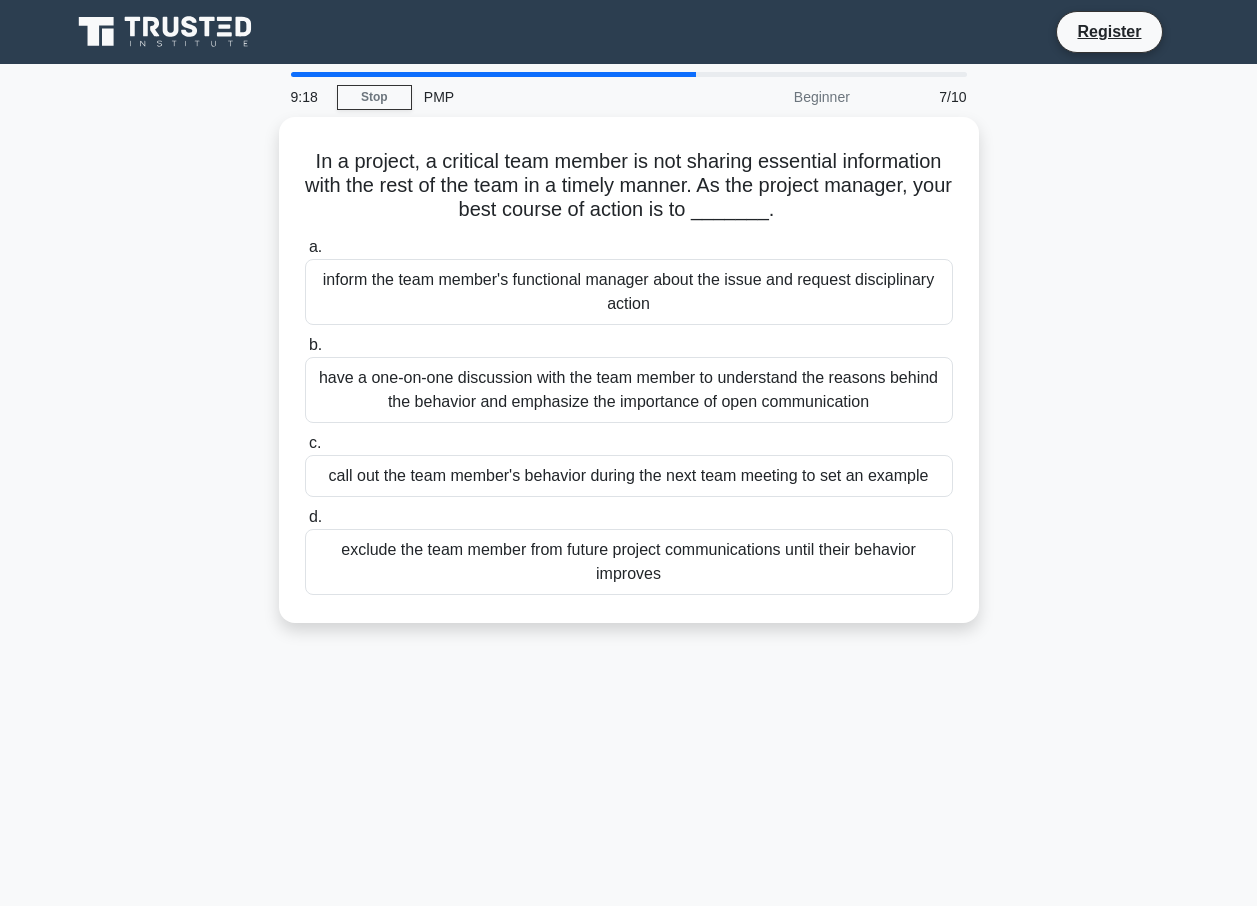 click on "Beginner" at bounding box center [774, 97] 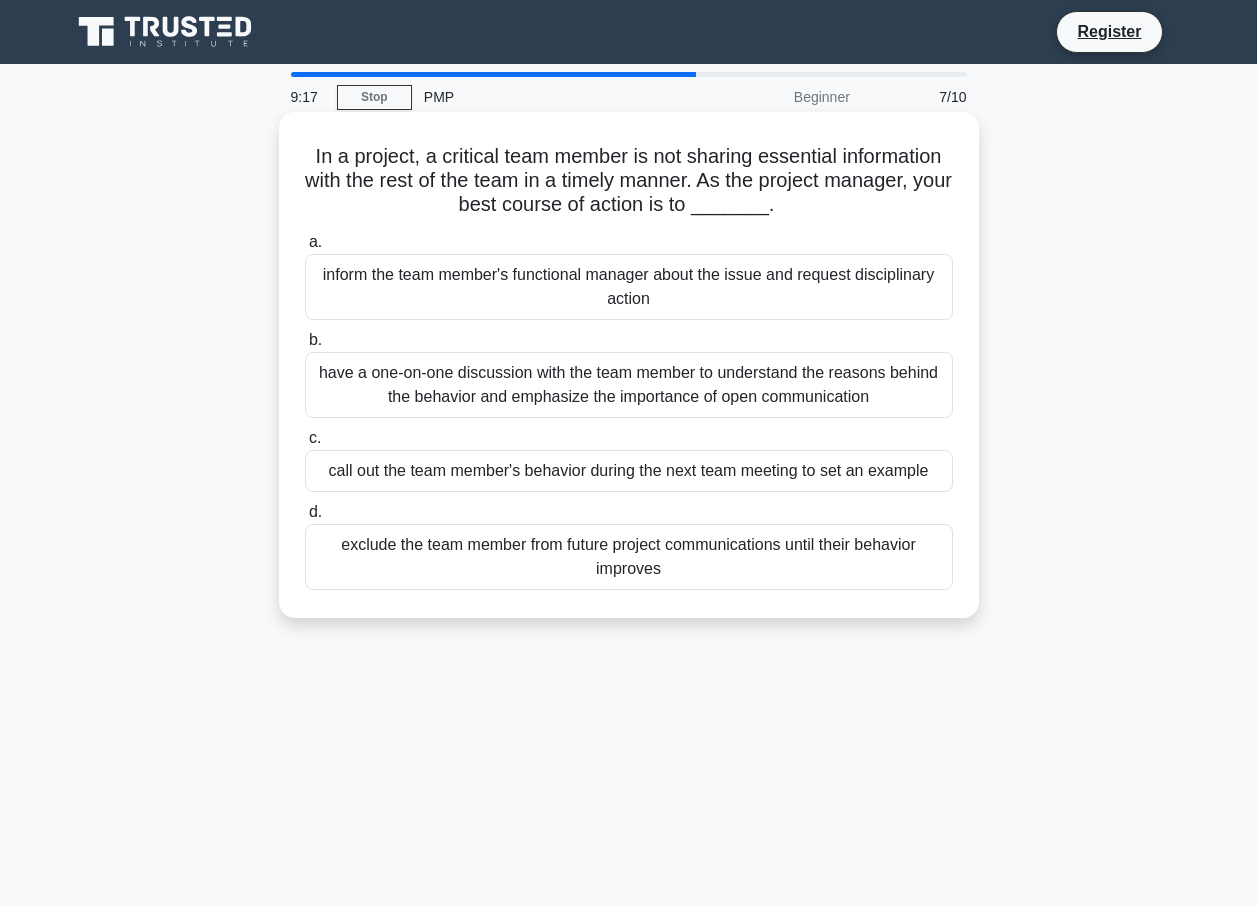 click on "In a project, a critical team member is not sharing essential information with the rest of the team in a timely manner. As the project manager, your best course of action is to _______.
.spinner_0XTQ{transform-origin:center;animation:spinner_y6GP .75s linear infinite}@keyframes spinner_y6GP{100%{transform:rotate(360deg)}}
a.
inform the team member's functional manager about the issue and request disciplinary action
b. c. d." at bounding box center [629, 365] 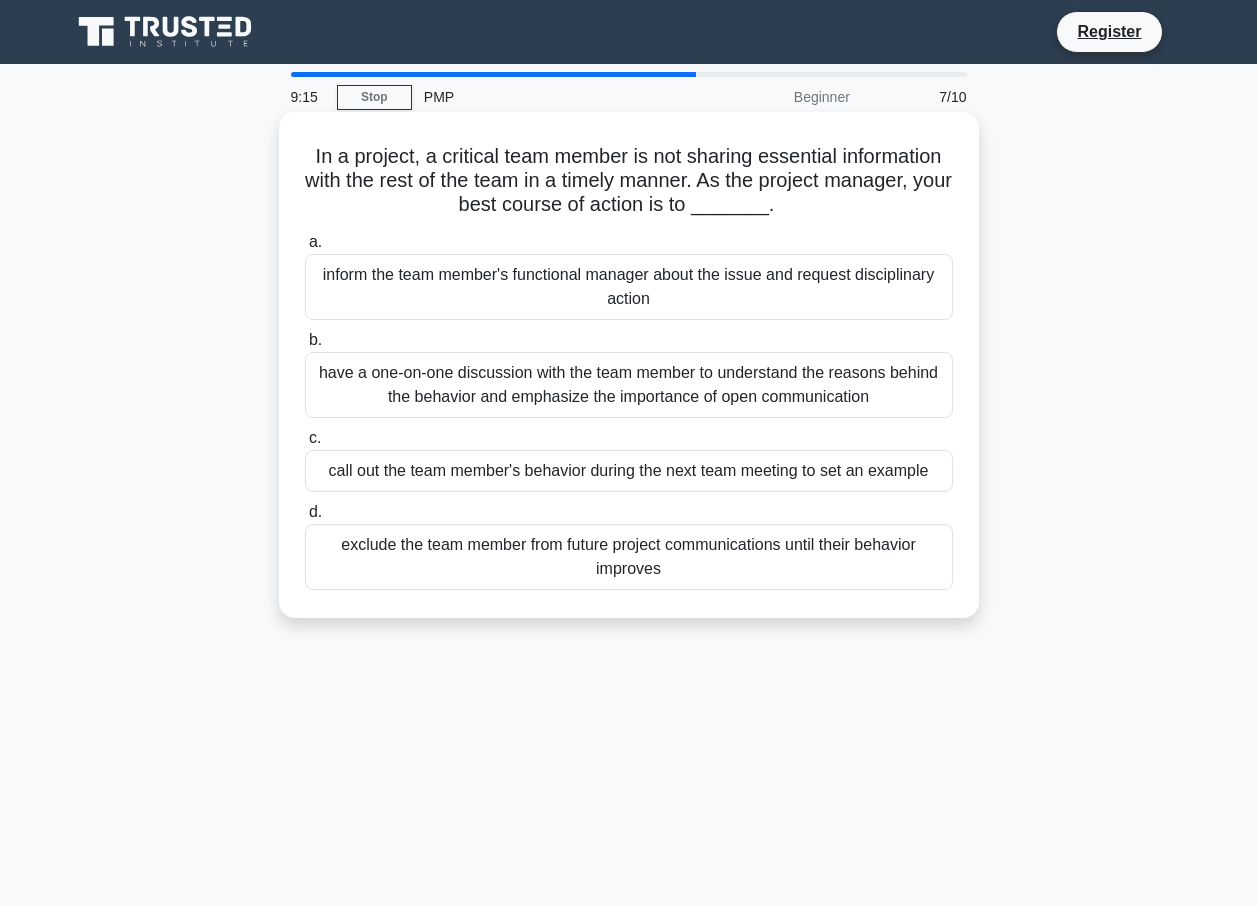 drag, startPoint x: 675, startPoint y: 191, endPoint x: 663, endPoint y: 190, distance: 12.0415945 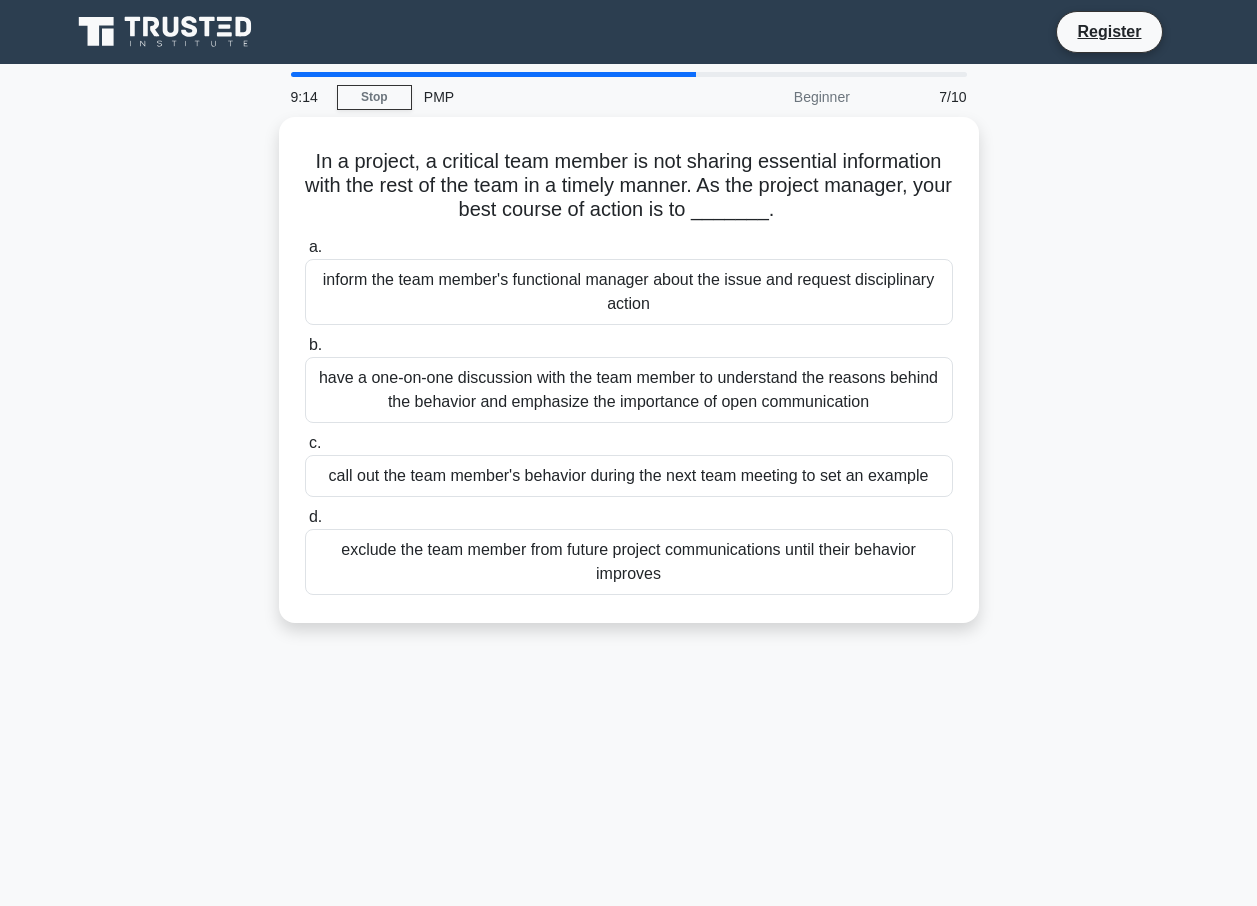 click on "PMP" at bounding box center (549, 97) 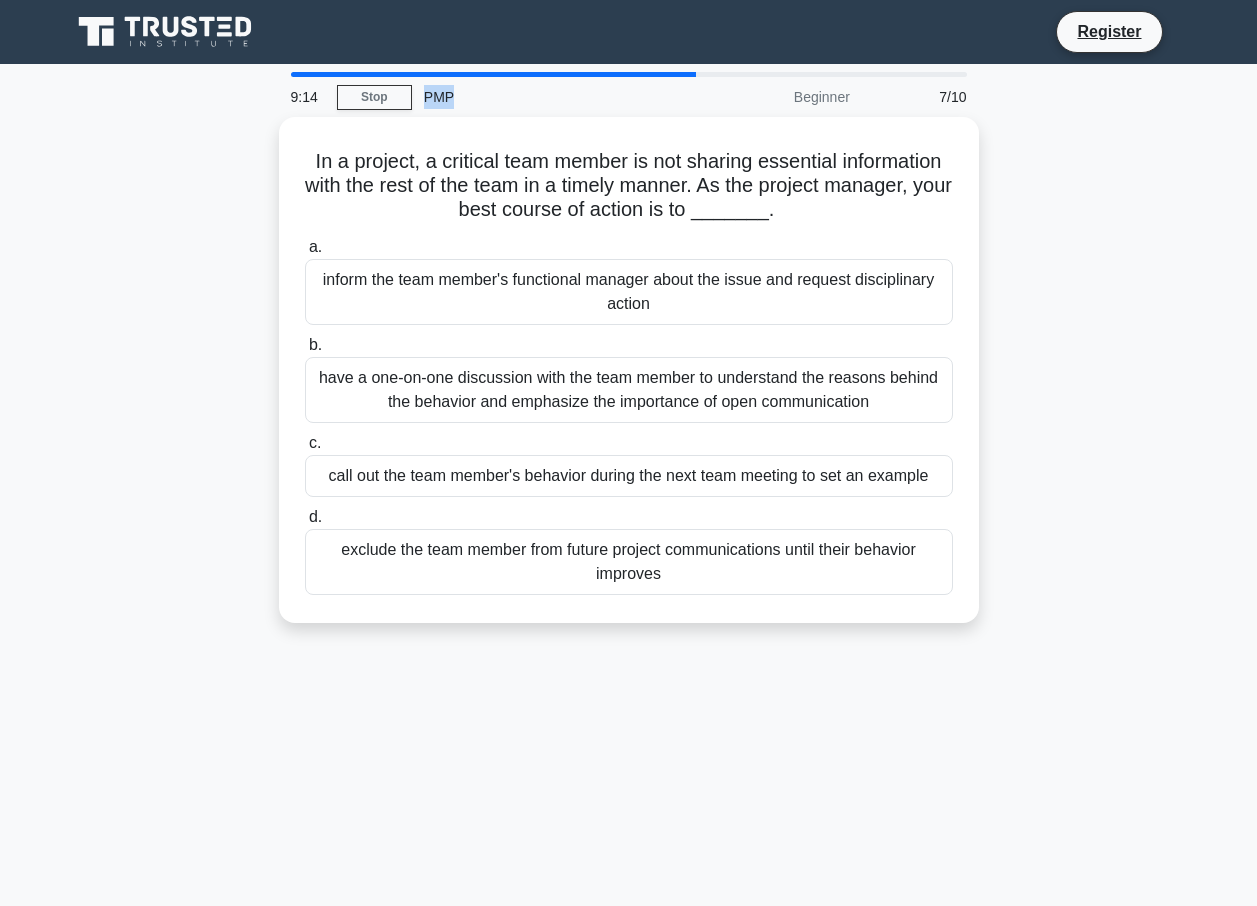 click on "PMP" at bounding box center [549, 97] 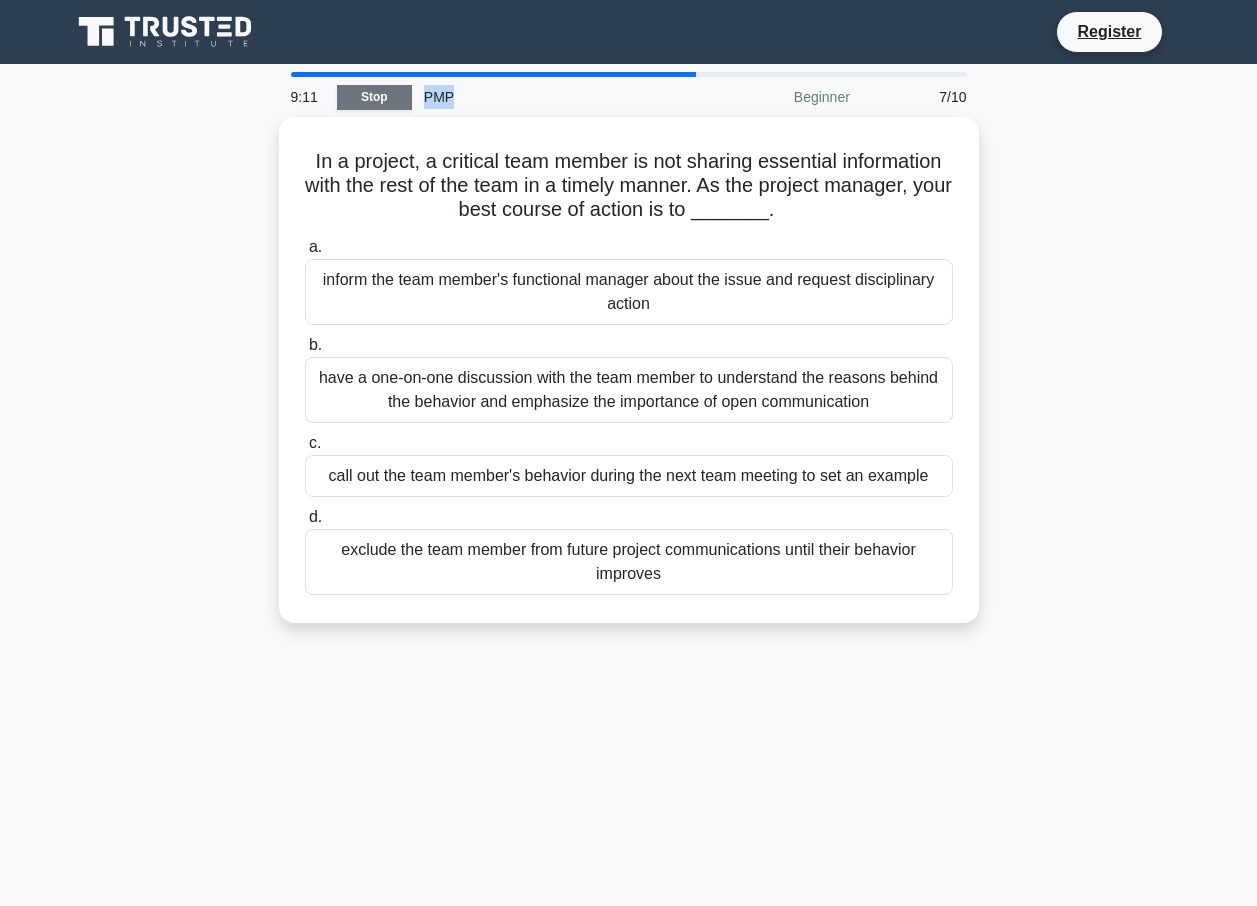drag, startPoint x: 440, startPoint y: 101, endPoint x: 367, endPoint y: 89, distance: 73.97973 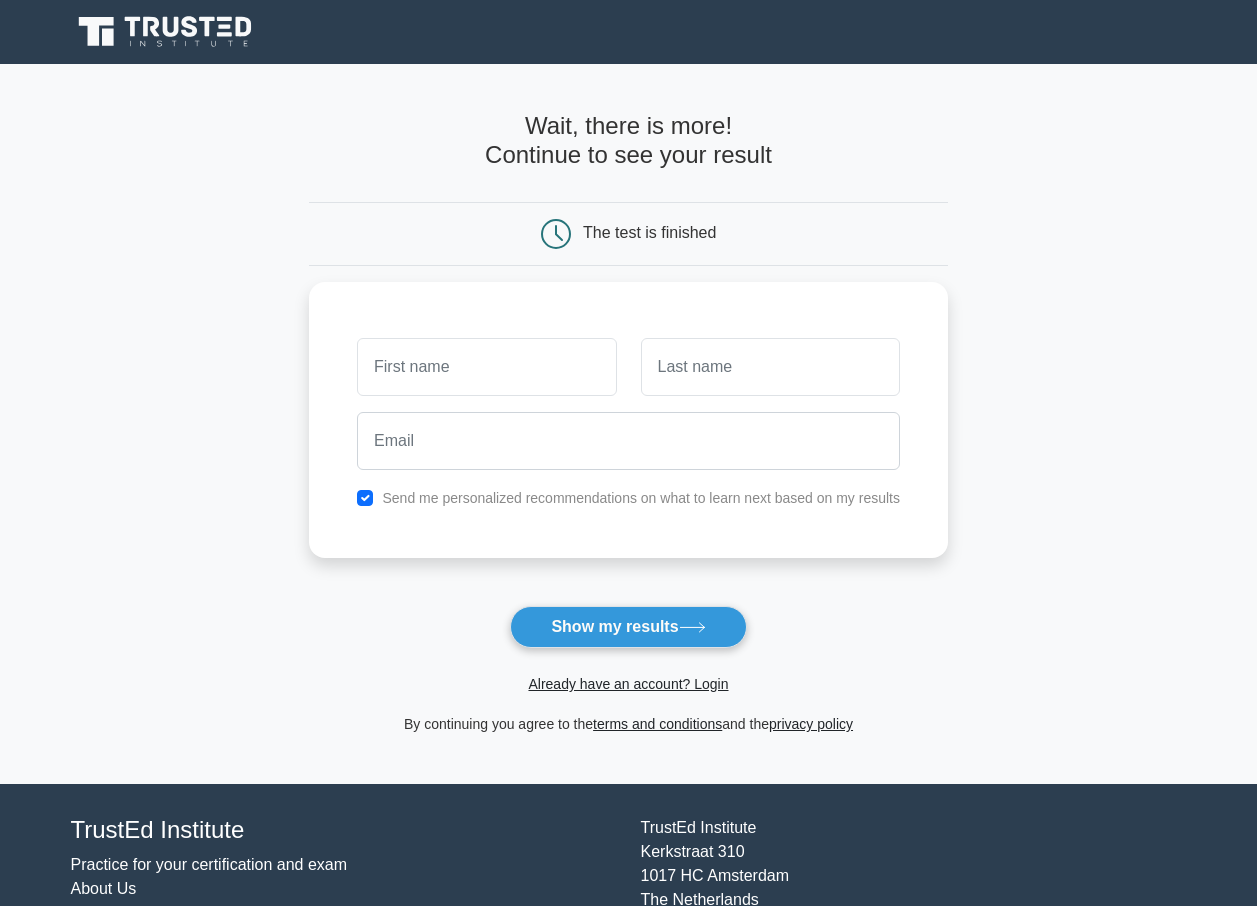 scroll, scrollTop: 0, scrollLeft: 0, axis: both 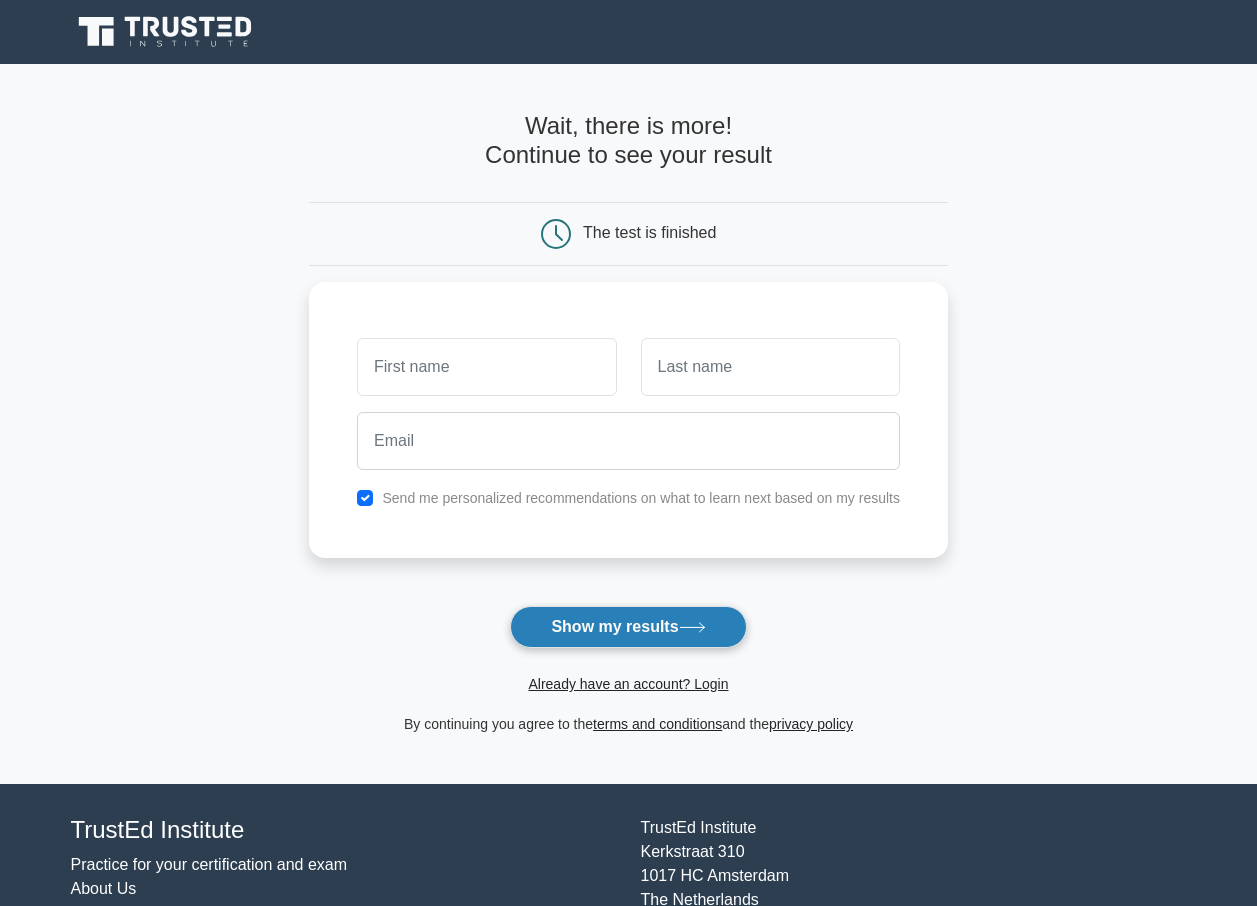 click on "Show my results" at bounding box center (628, 627) 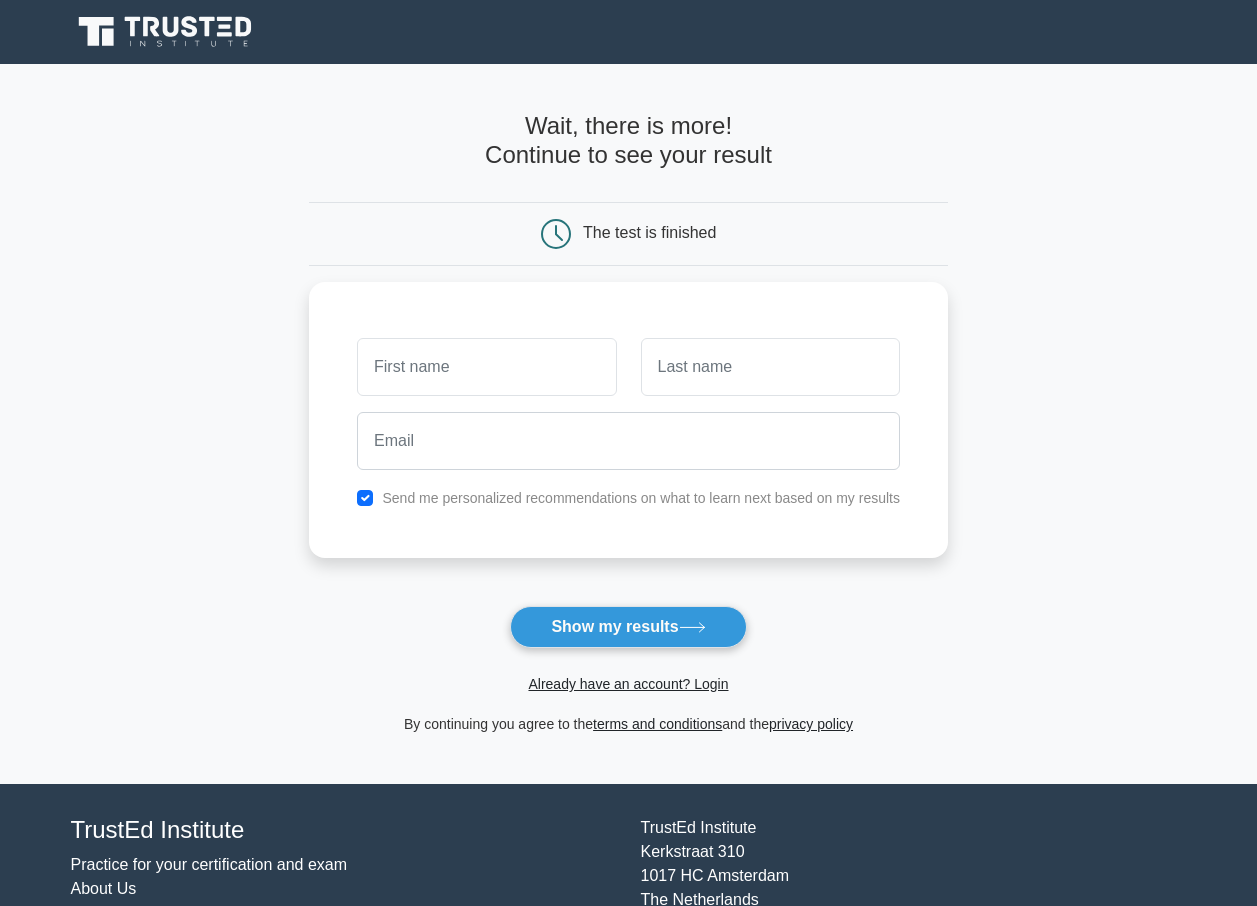 drag, startPoint x: 561, startPoint y: 637, endPoint x: 664, endPoint y: 824, distance: 213.49005 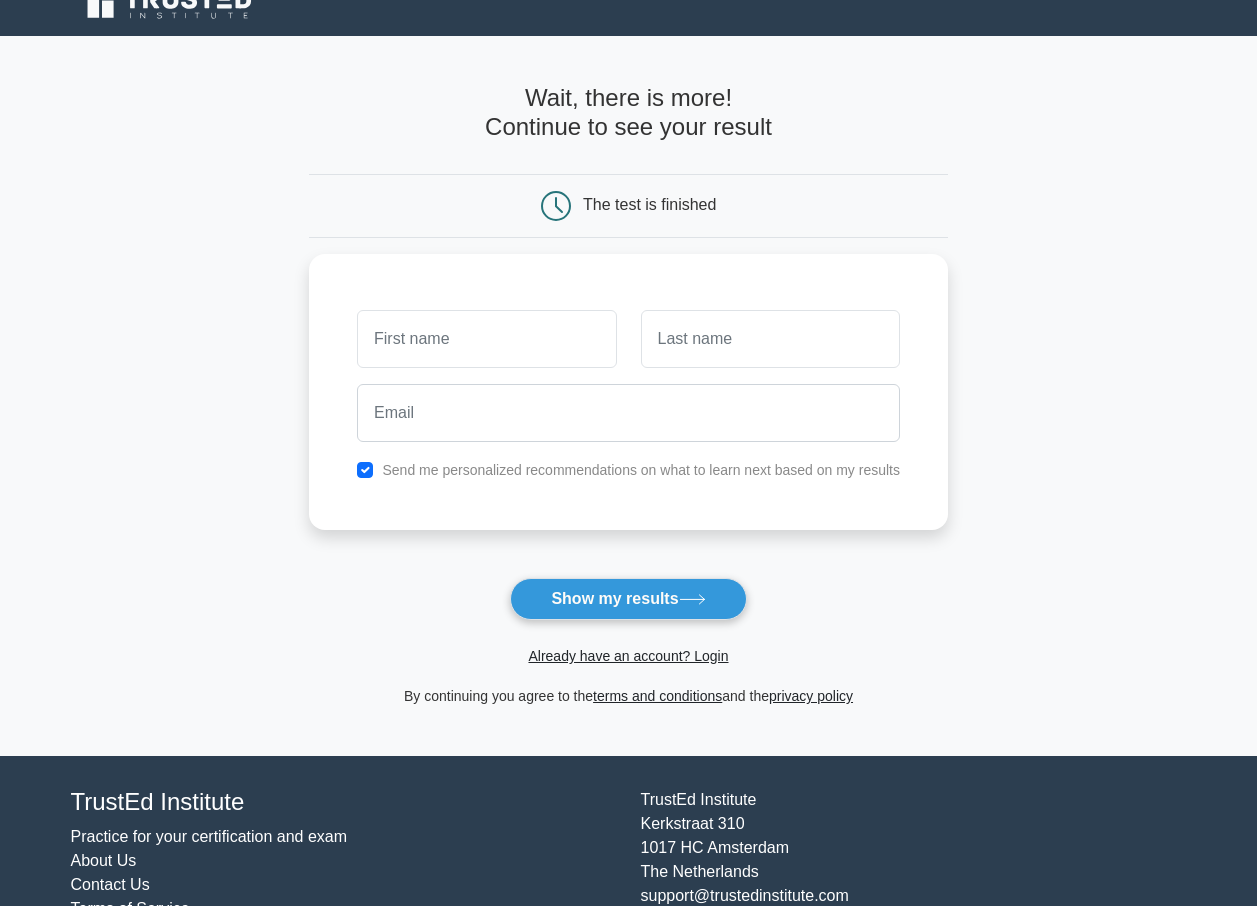 click on "TrustEd Institute" at bounding box center [344, 802] 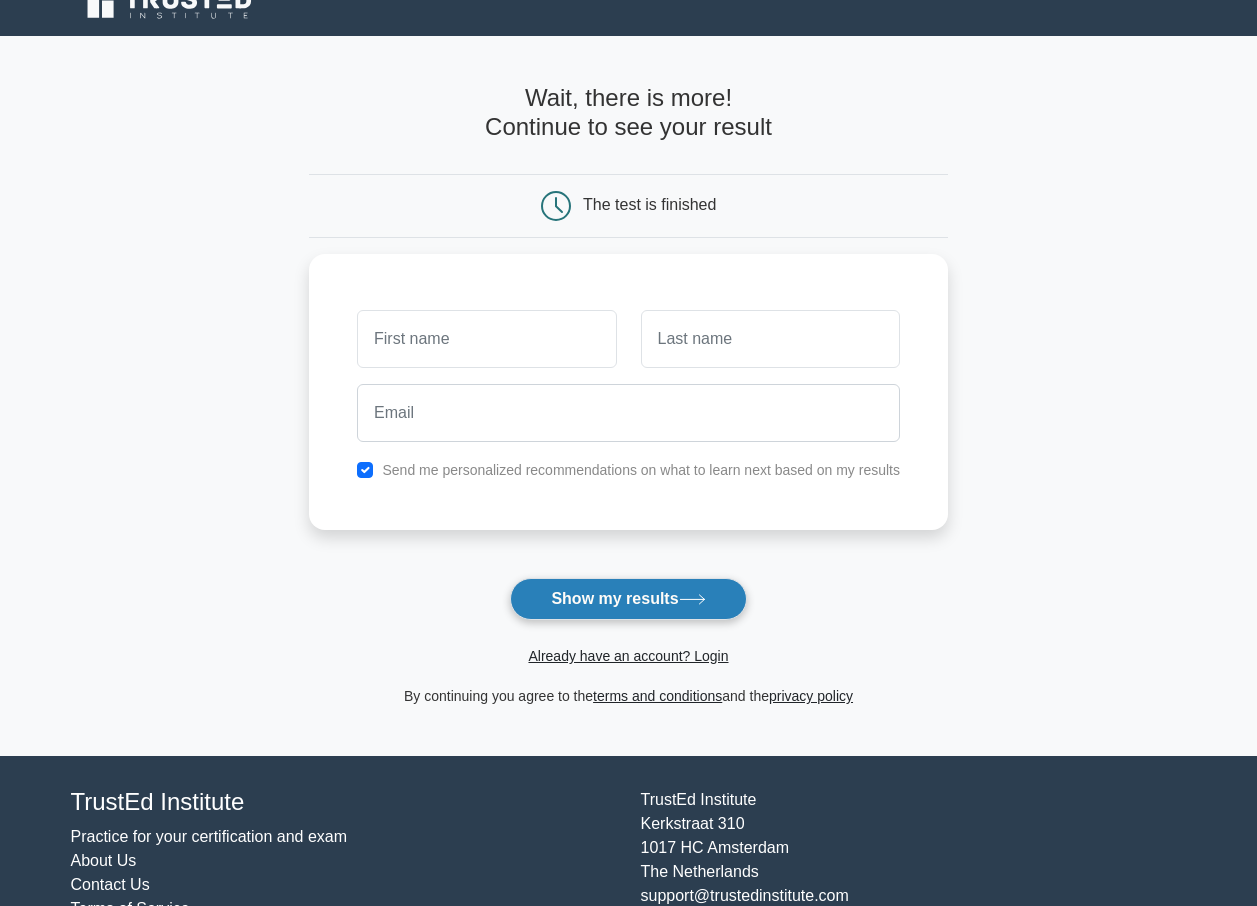 click 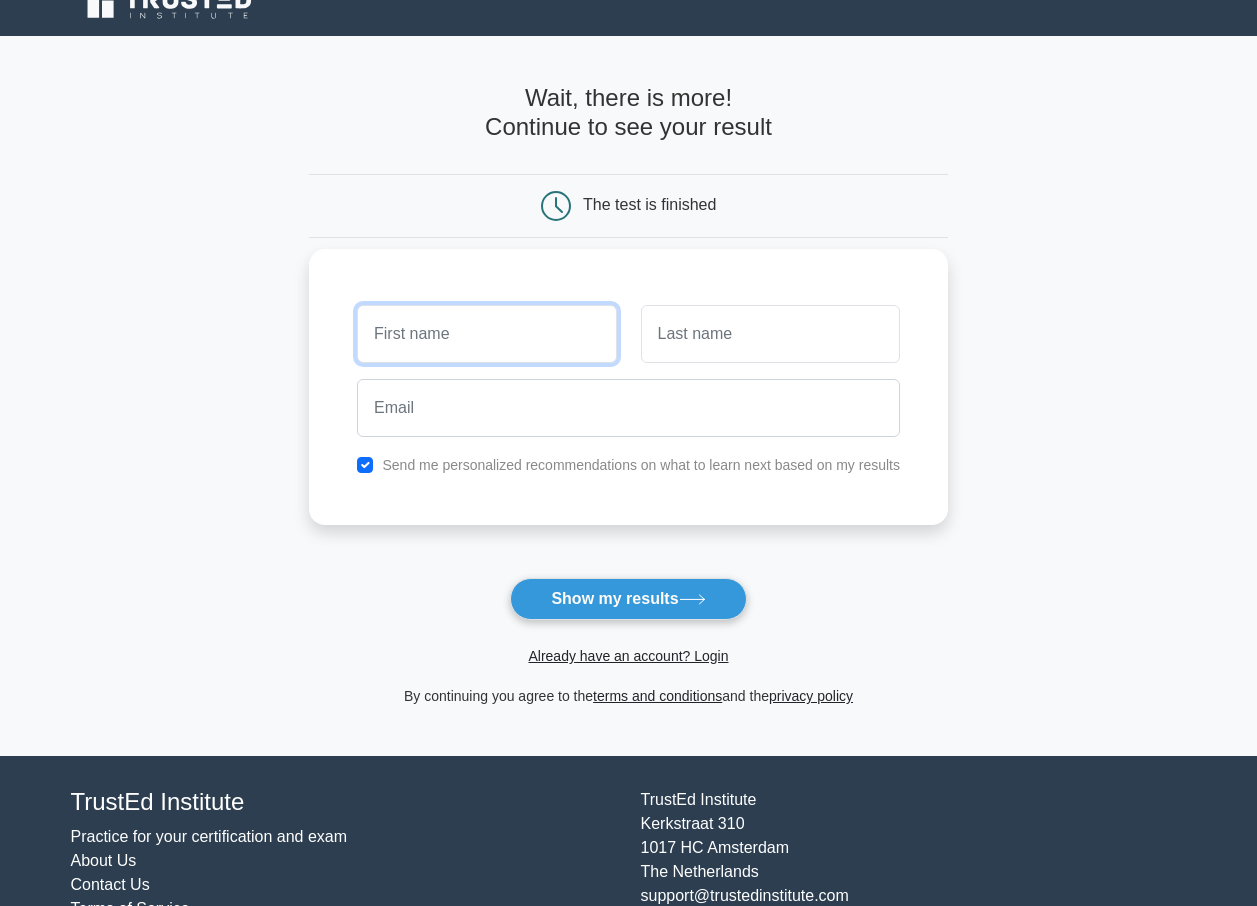 click at bounding box center (486, 334) 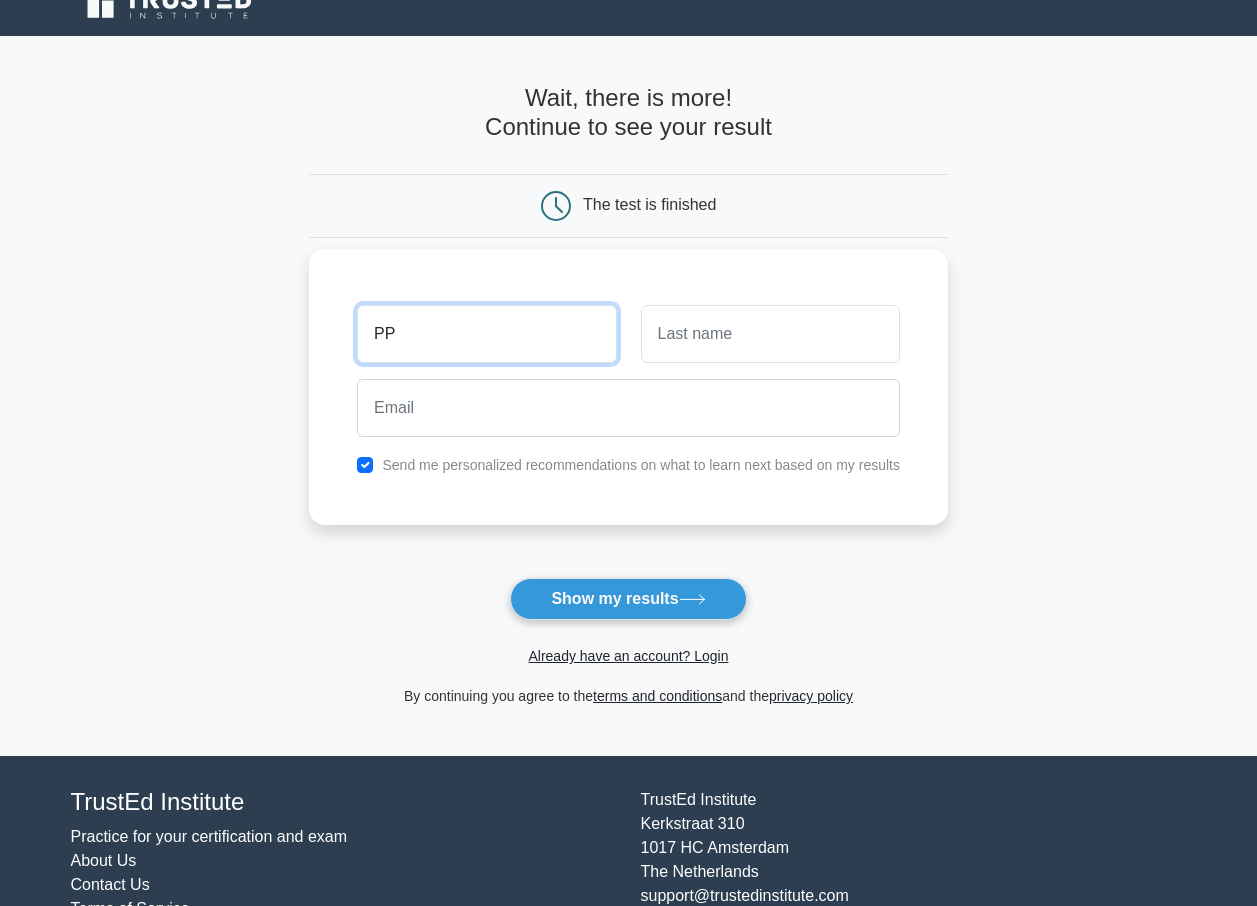 type on "P" 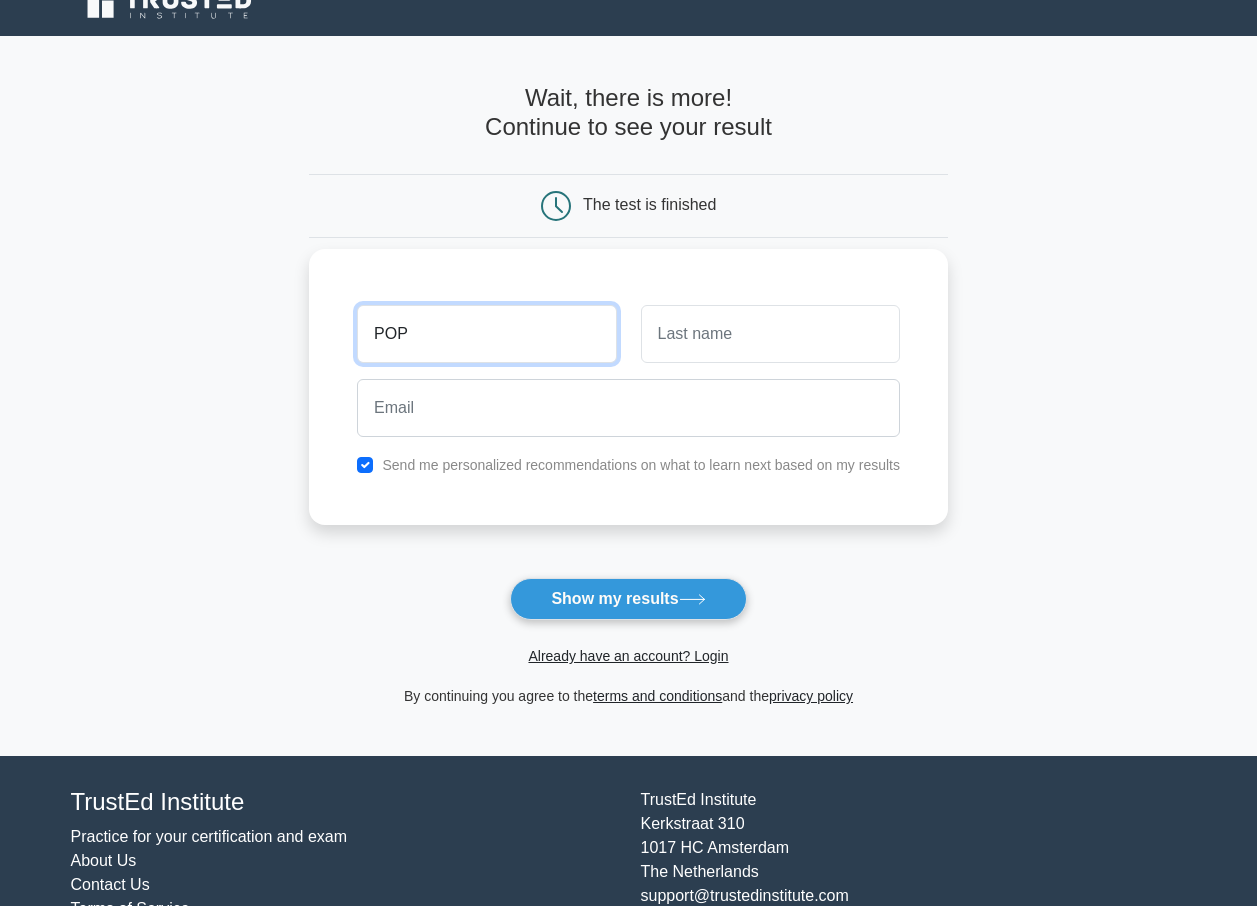 type on "POP" 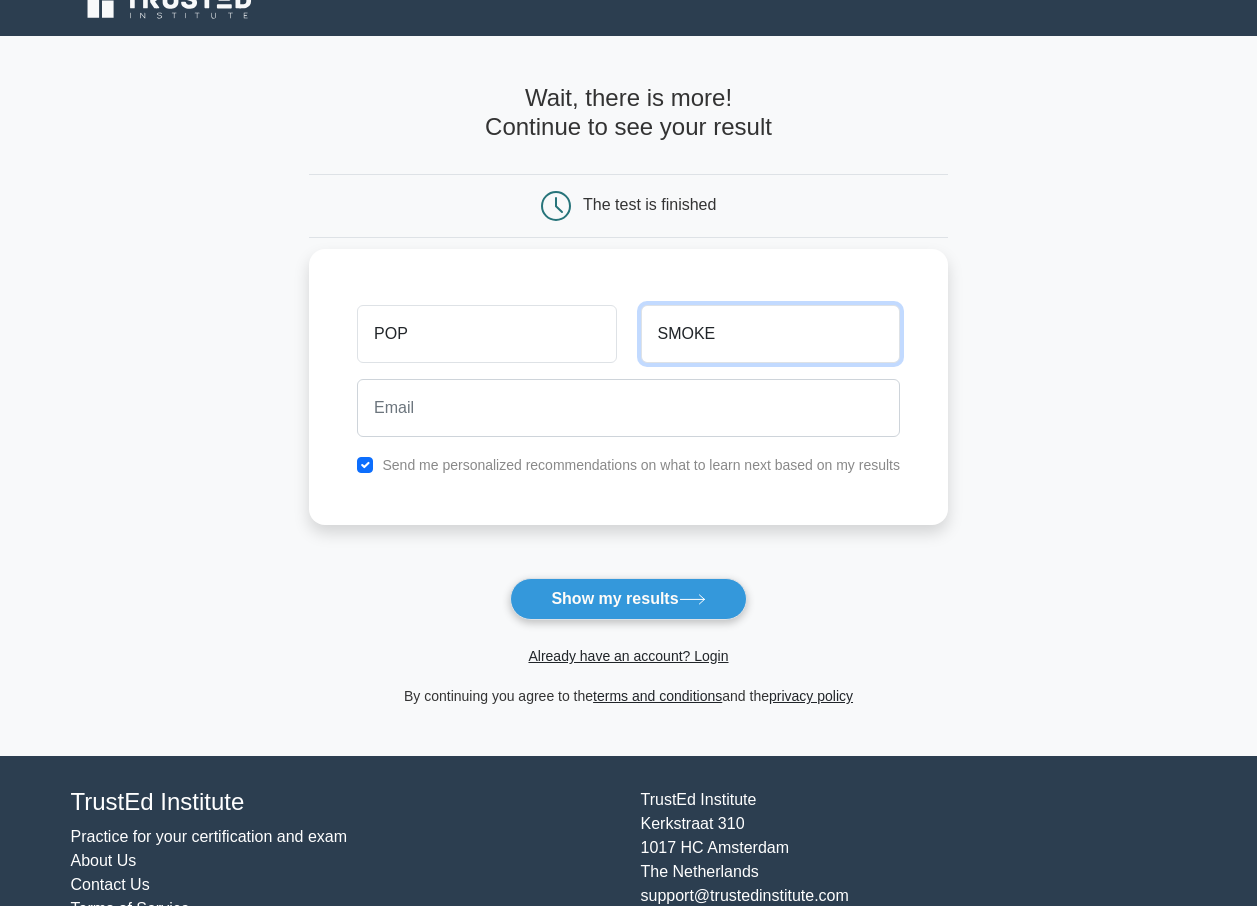type on "SMOKE" 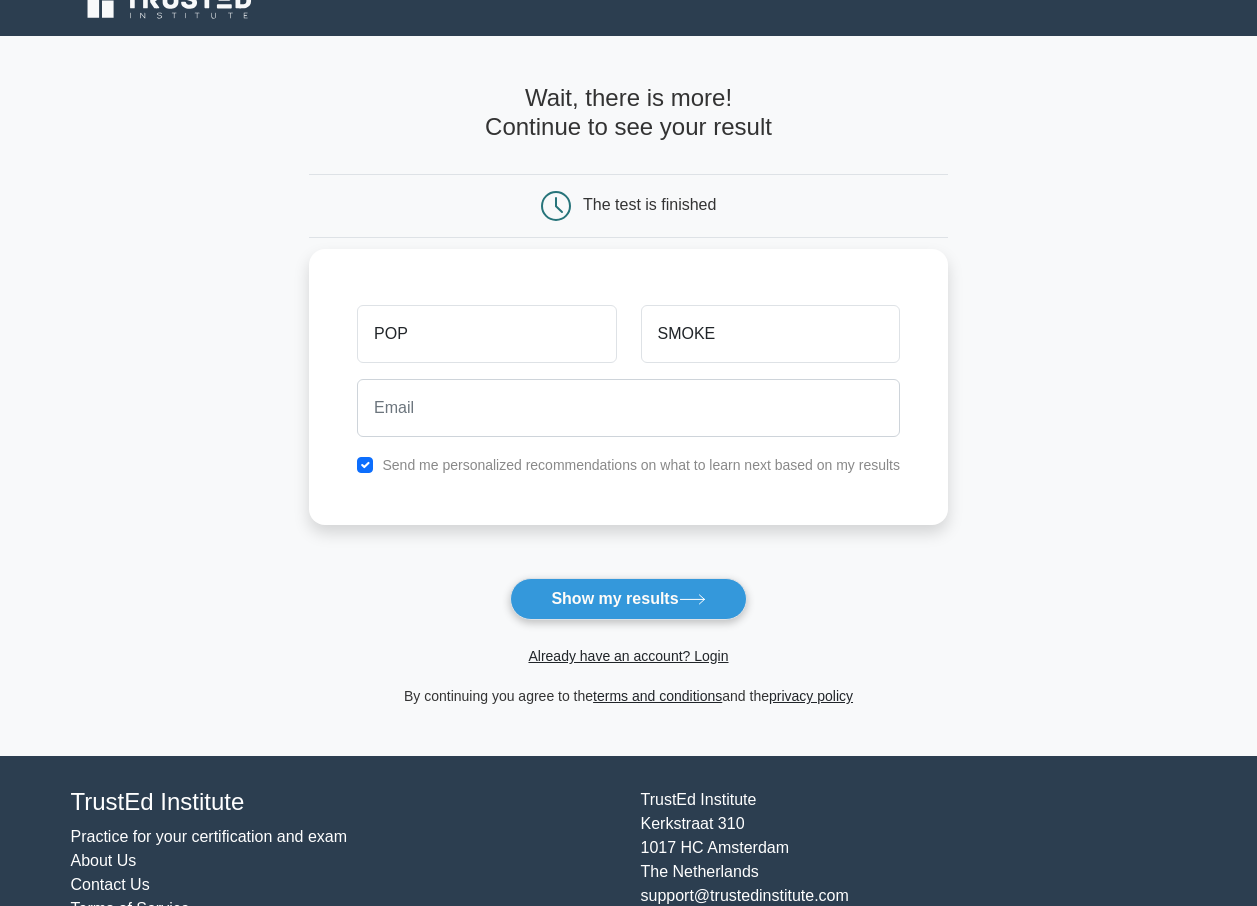 click on "Wait, there is more! Continue to see your result
The test is finished
POP SMOKE" at bounding box center (628, 396) 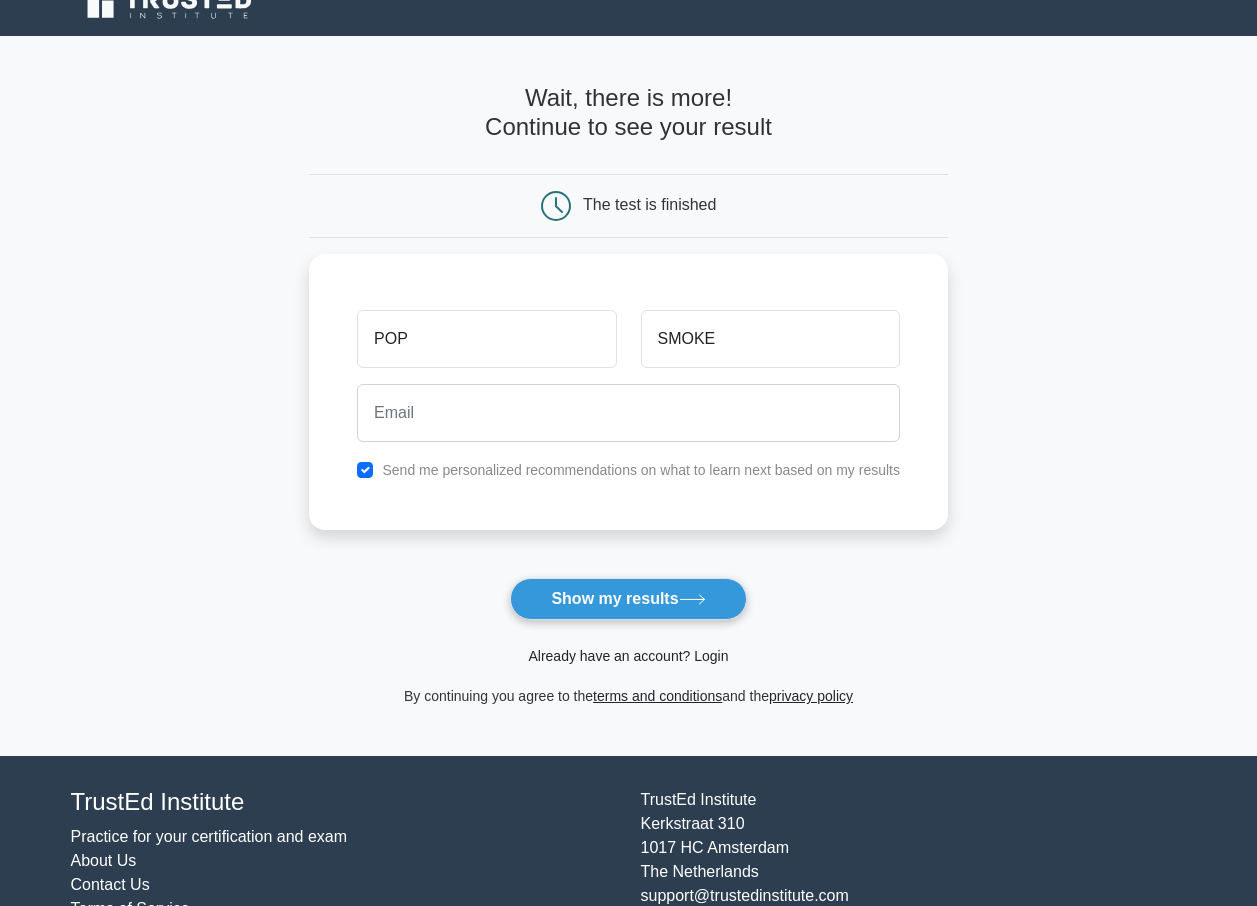 click on "Already have an account? Login" at bounding box center (628, 656) 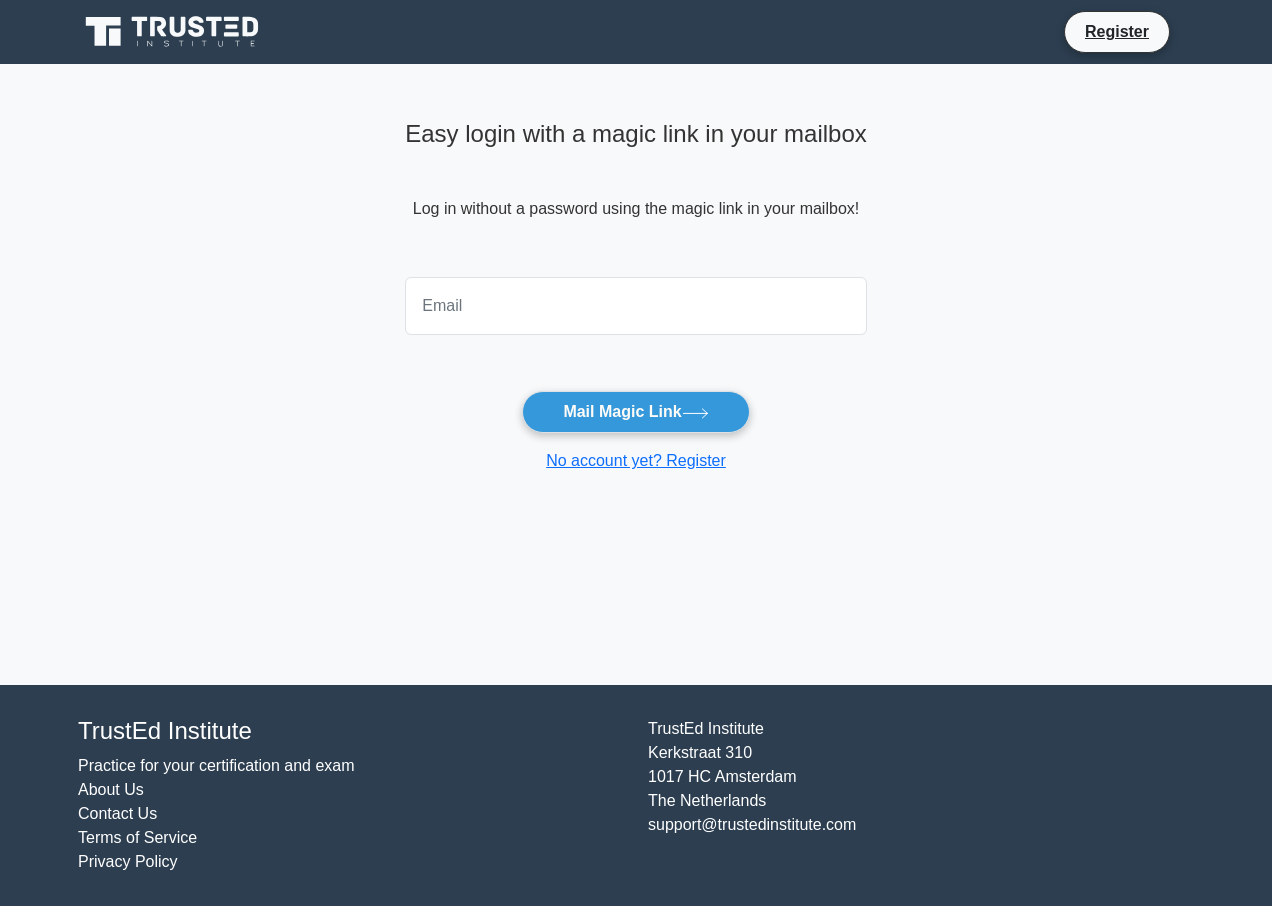scroll, scrollTop: 0, scrollLeft: 0, axis: both 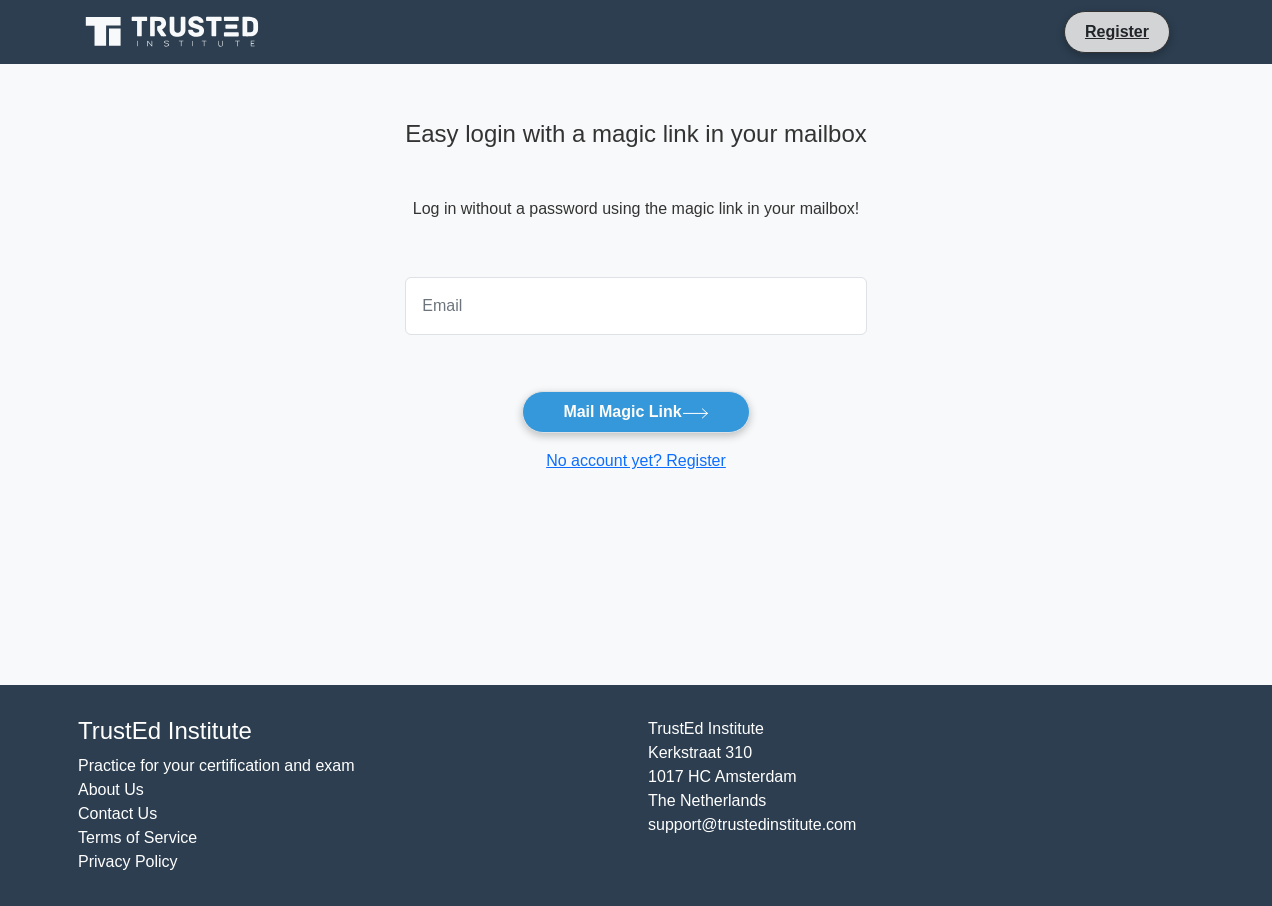 click on "Register" at bounding box center [636, 32] 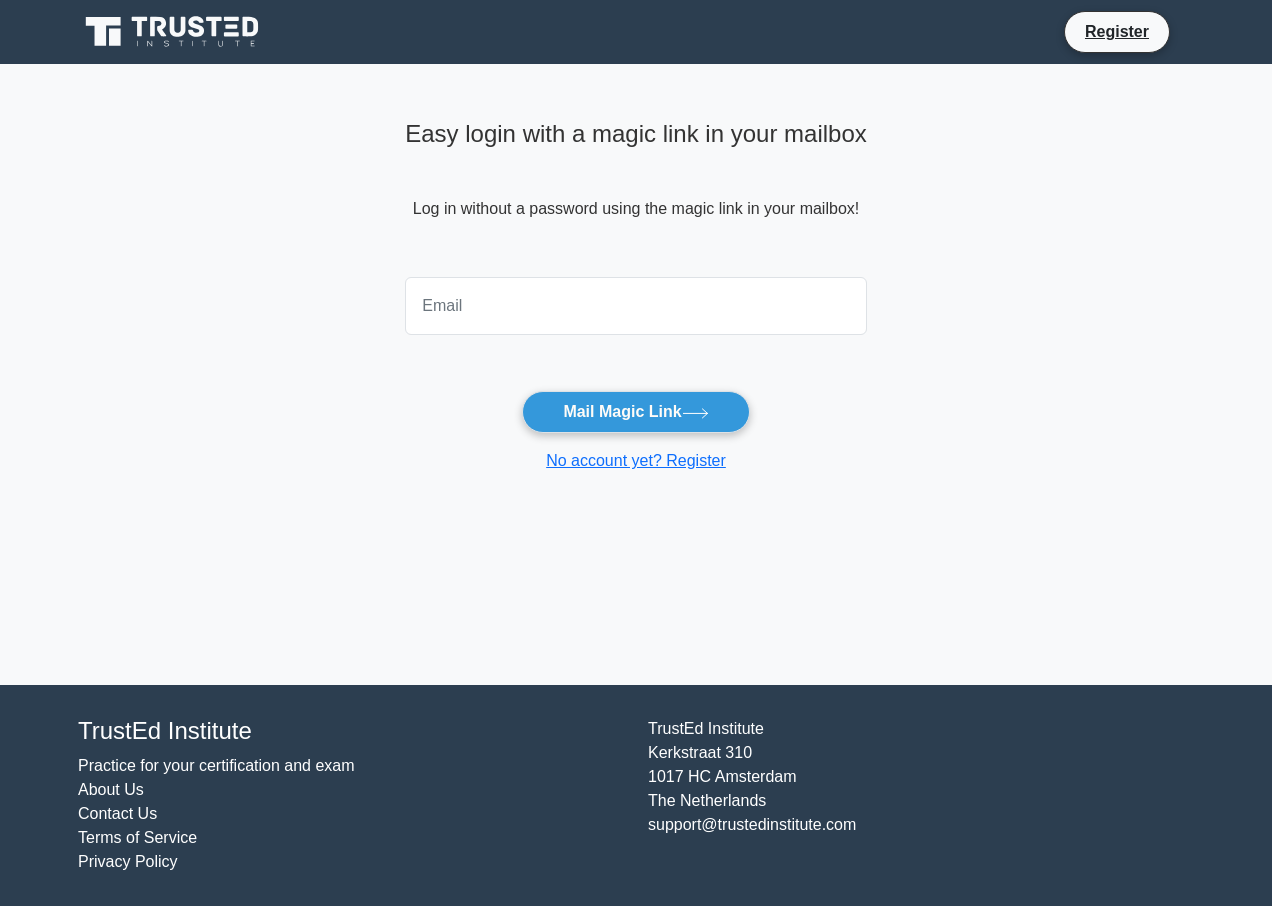 click on "Easy login with a magic link in your mailbox
Log in without a password using the magic link in your mailbox!
Mail Magic Link
No account yet? Register" at bounding box center [636, 374] 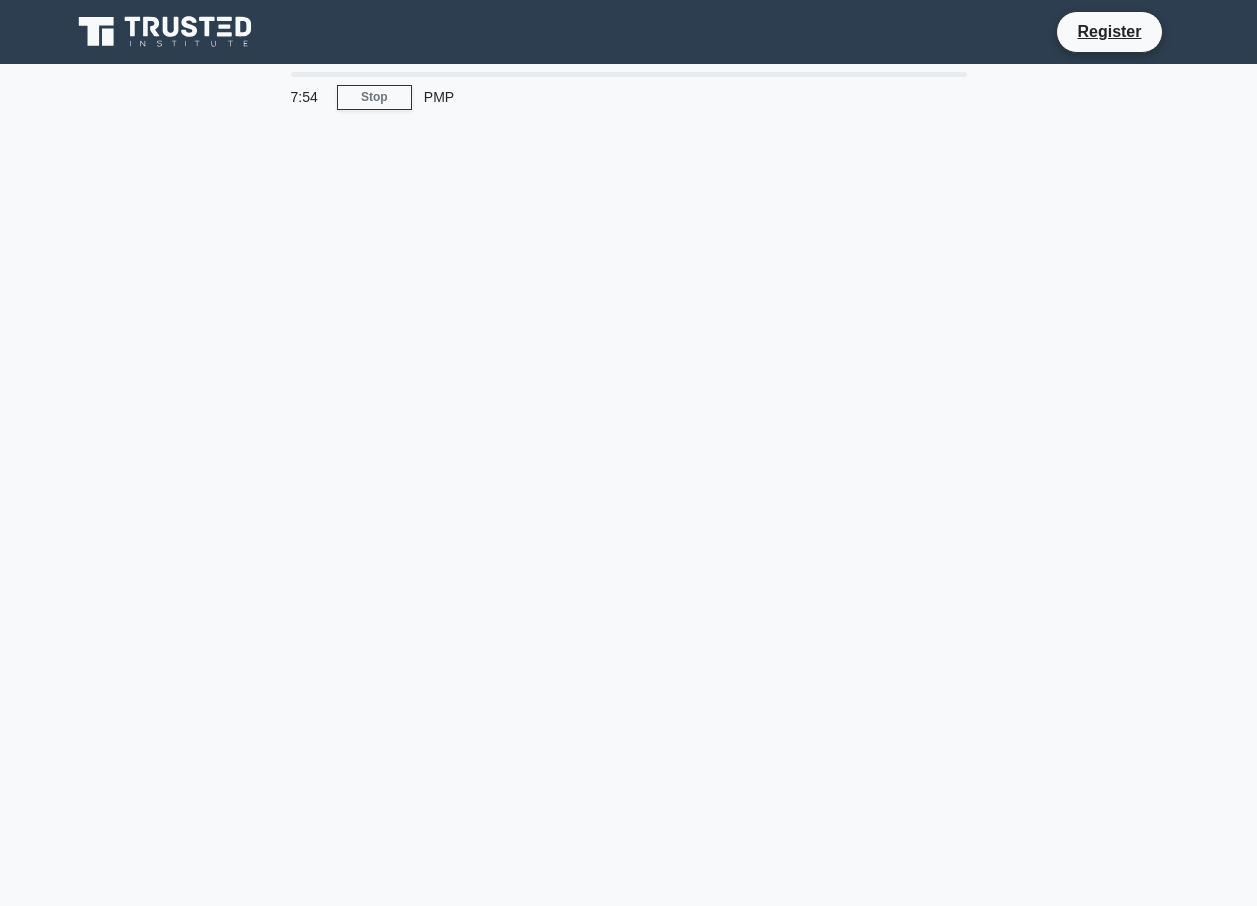 scroll, scrollTop: 0, scrollLeft: 0, axis: both 